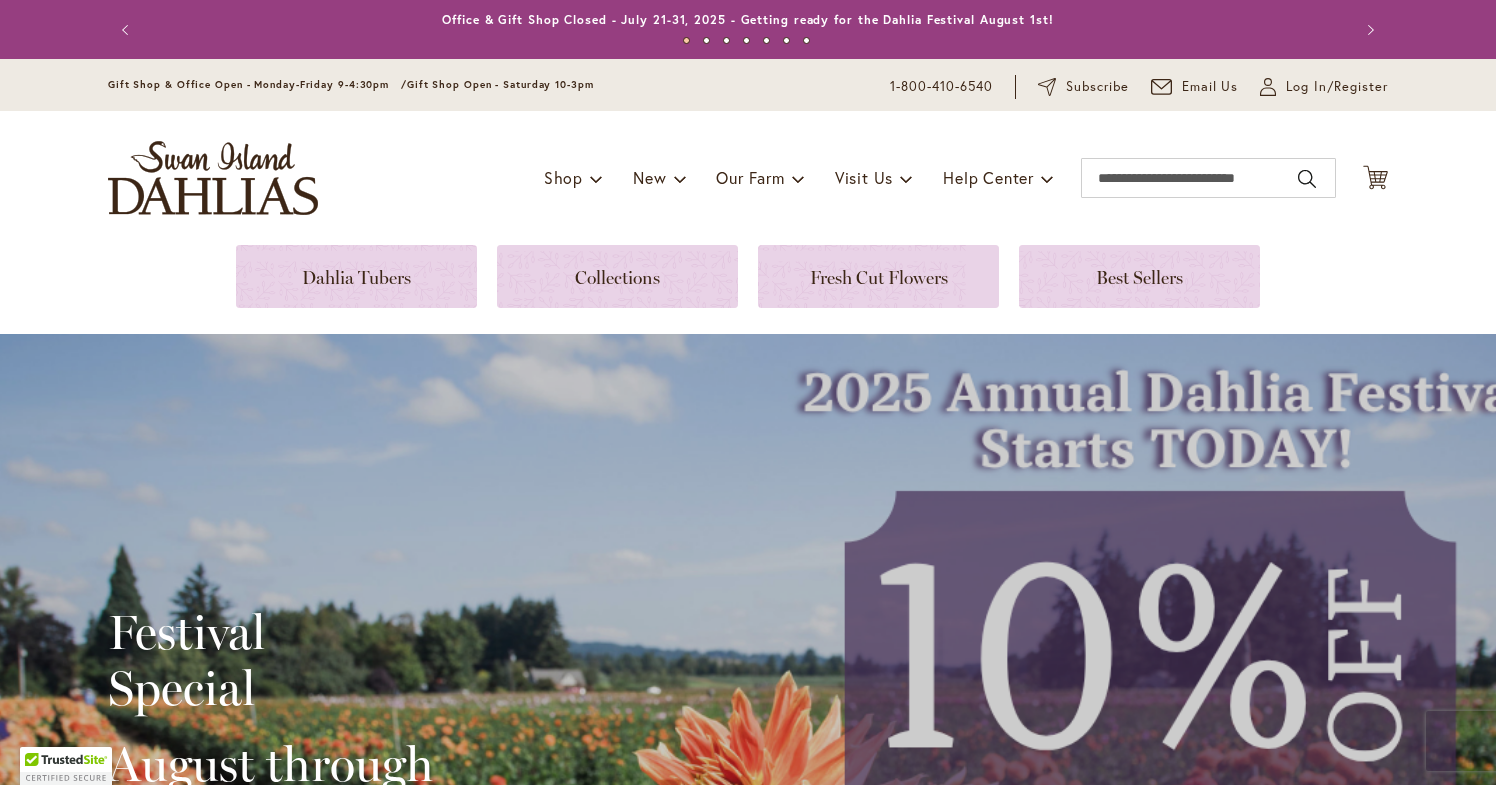 scroll, scrollTop: 0, scrollLeft: 0, axis: both 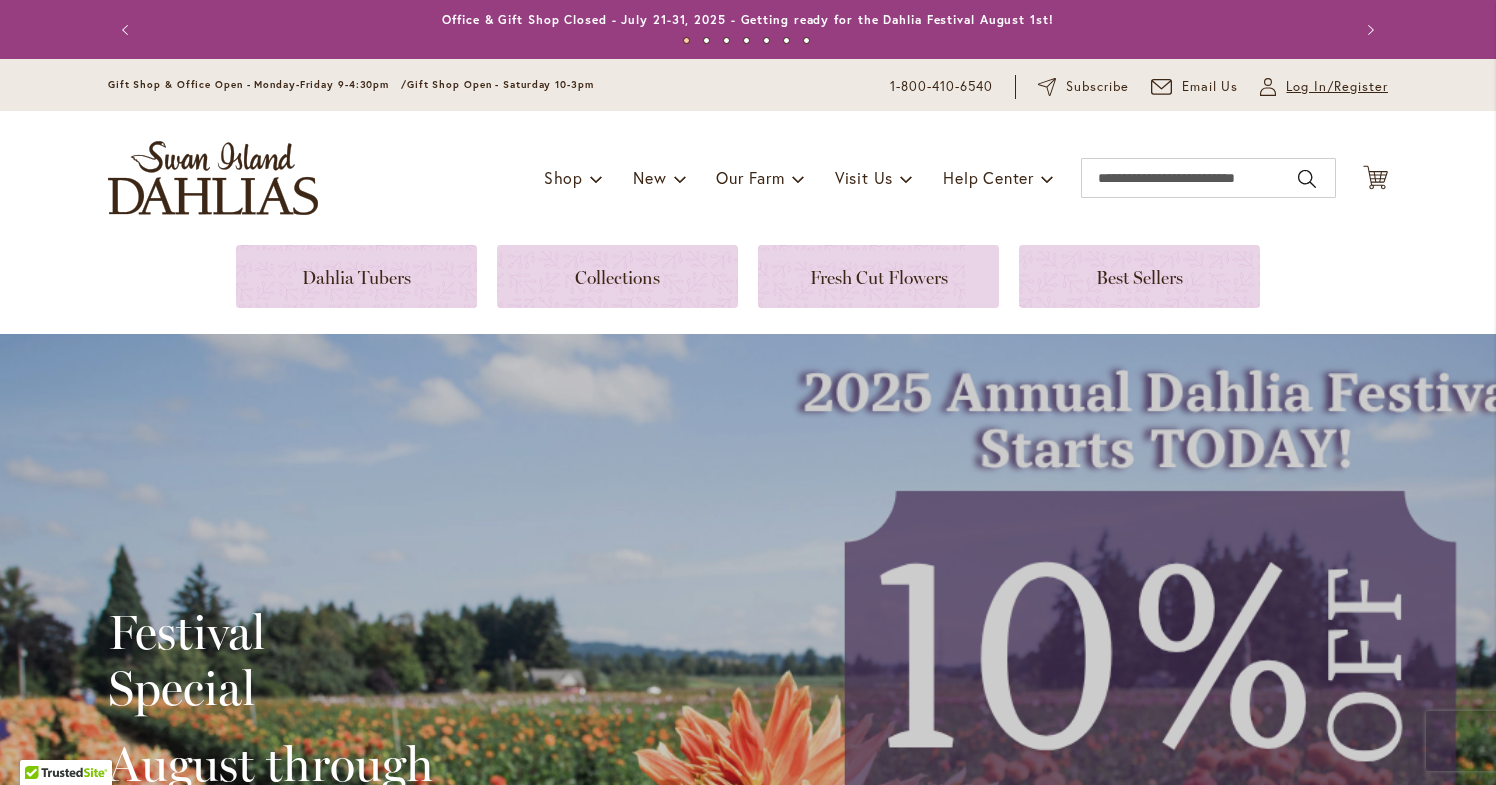 click on "Log In/Register" at bounding box center (1337, 87) 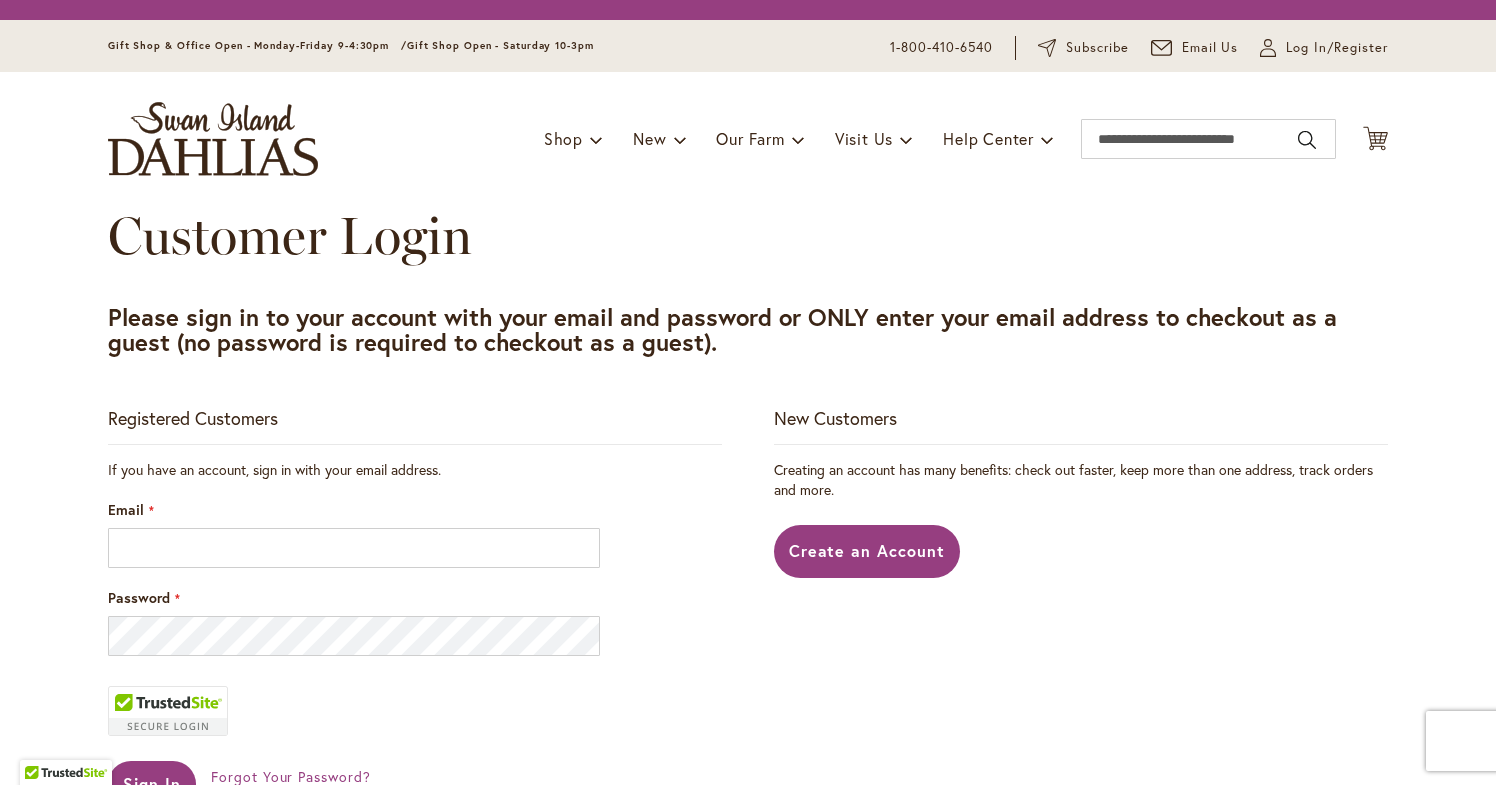 scroll, scrollTop: 0, scrollLeft: 0, axis: both 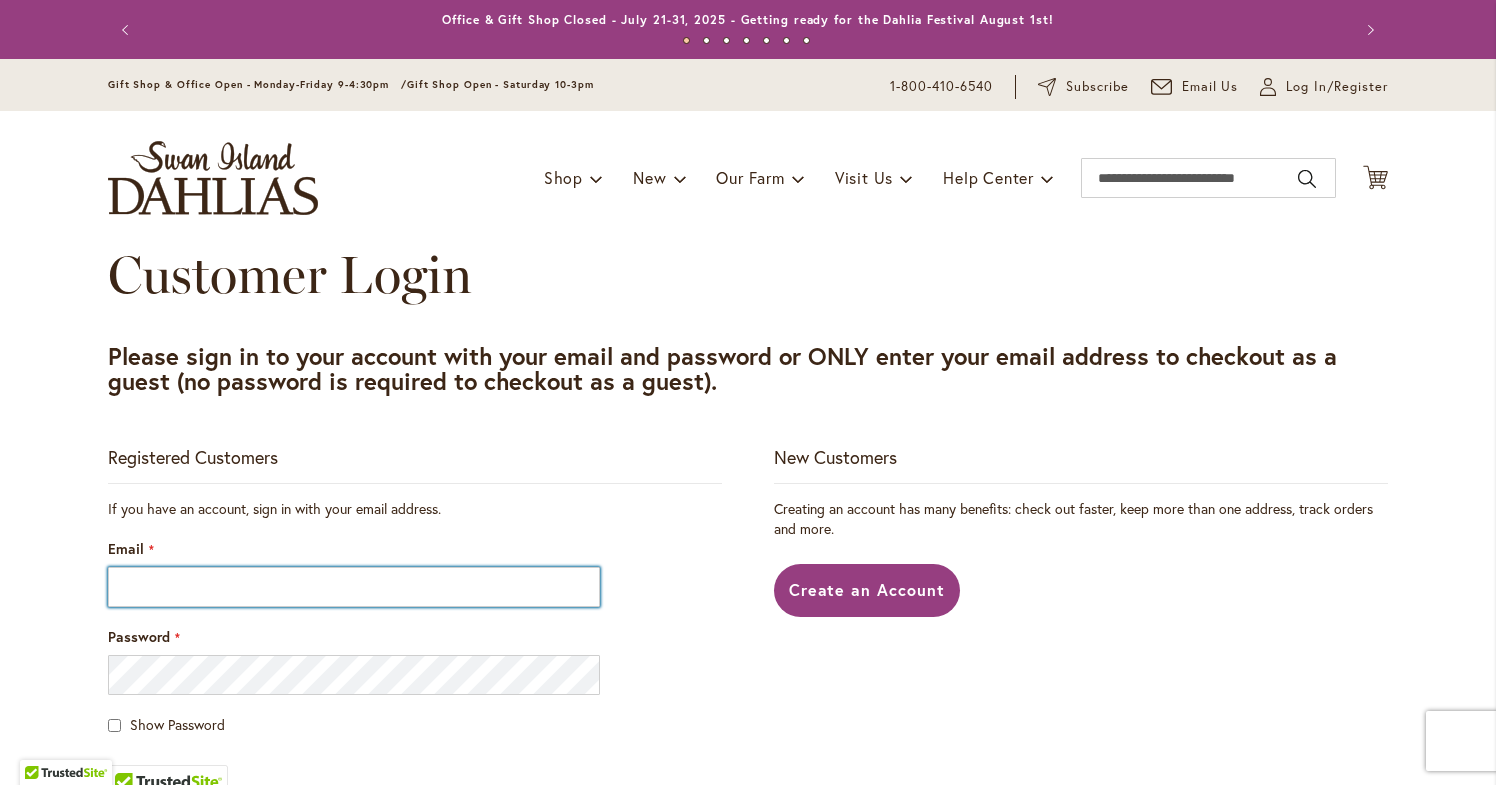 click on "Email" at bounding box center (354, 587) 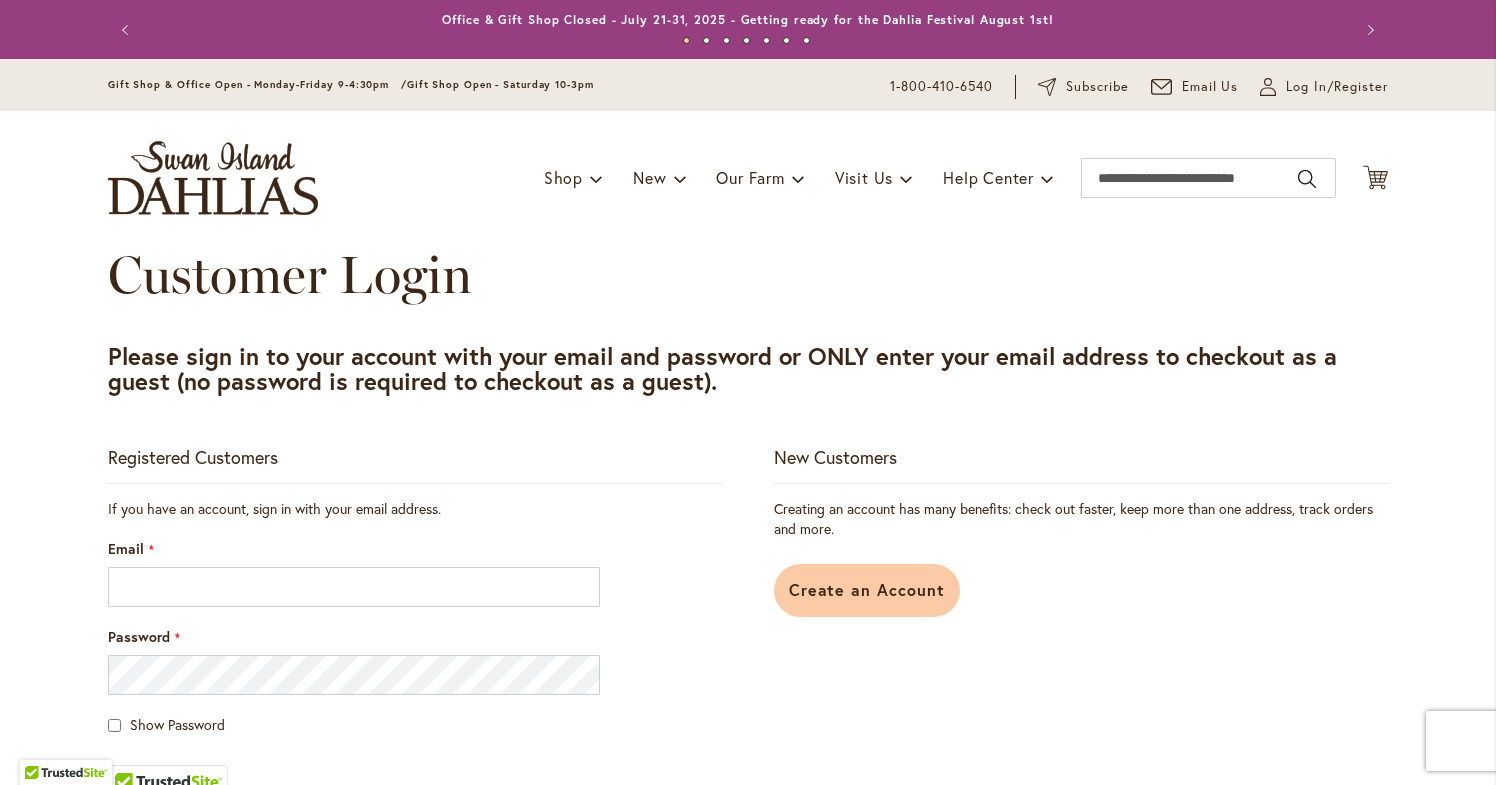 click on "Create an Account" at bounding box center (867, 589) 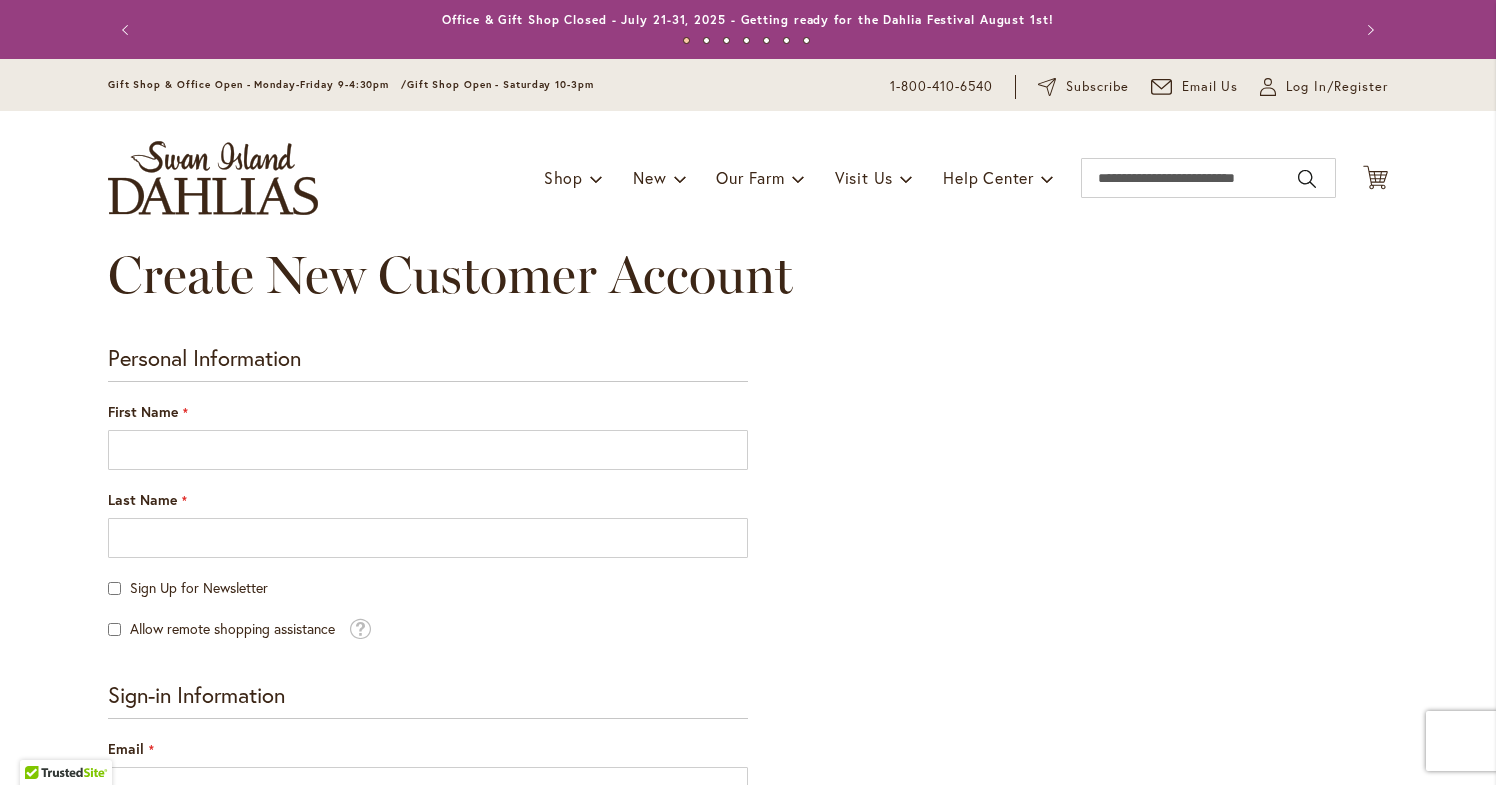 scroll, scrollTop: 0, scrollLeft: 0, axis: both 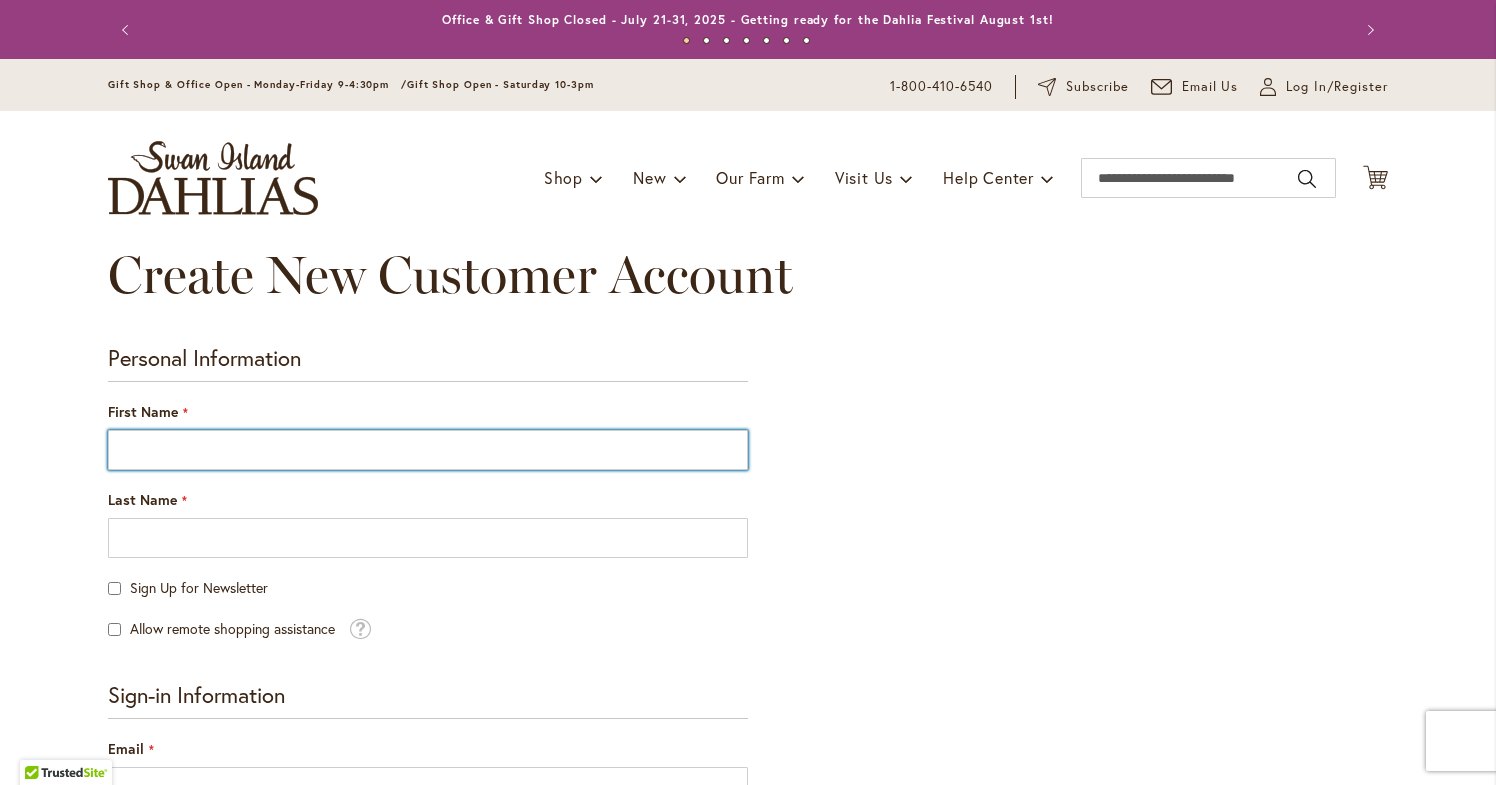 click on "First Name" at bounding box center (428, 450) 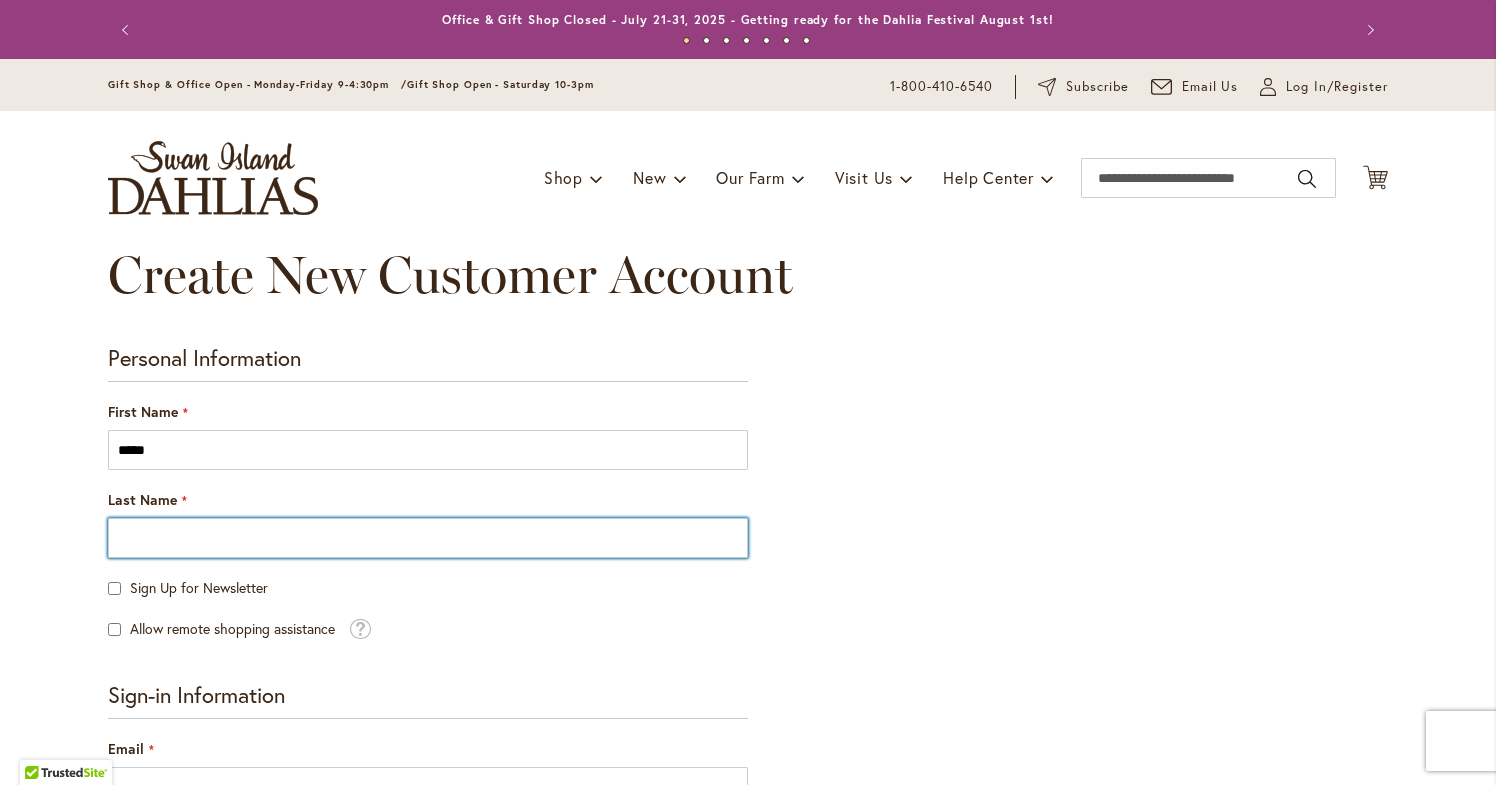 type on "*******" 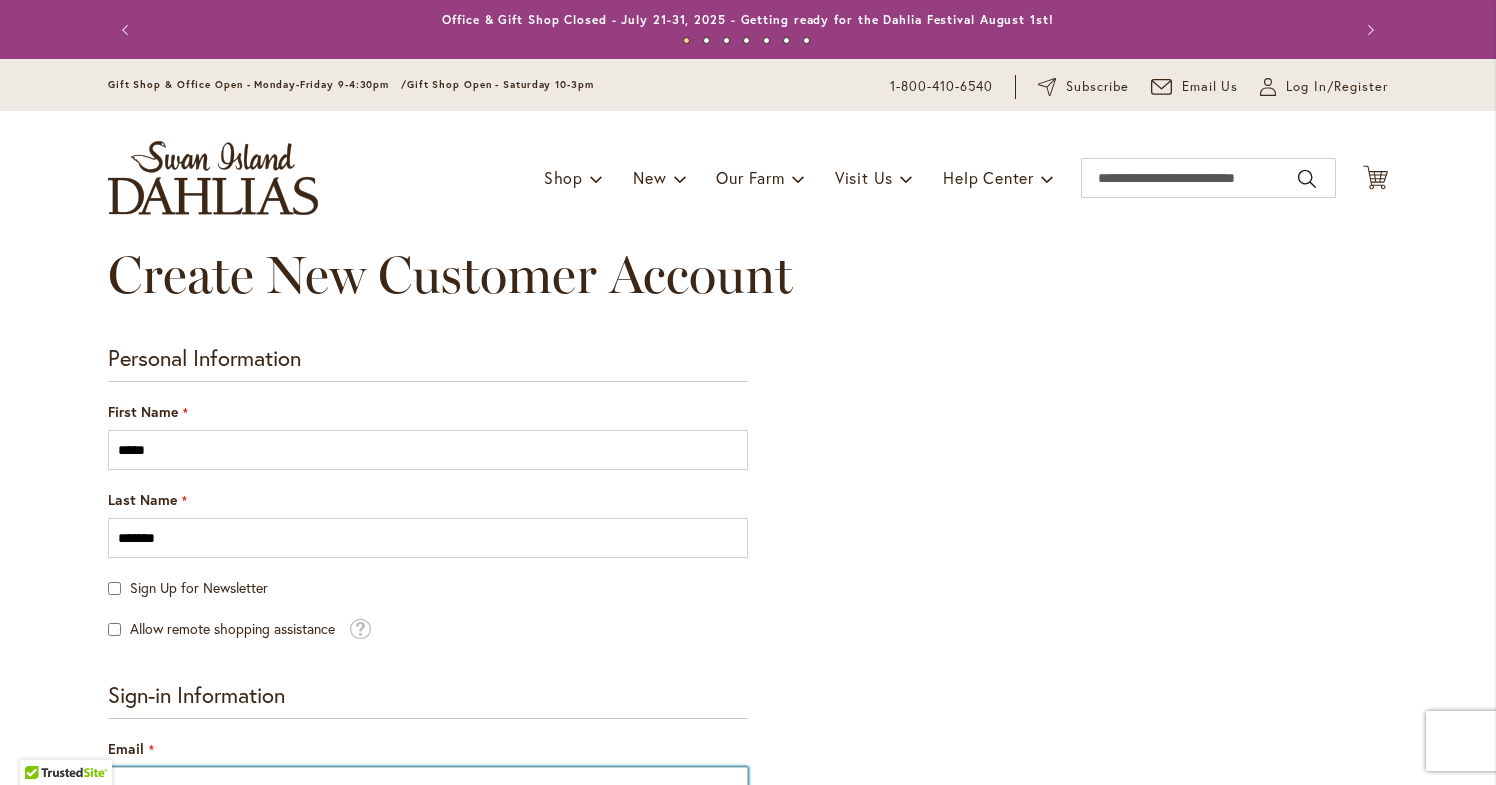 type on "**********" 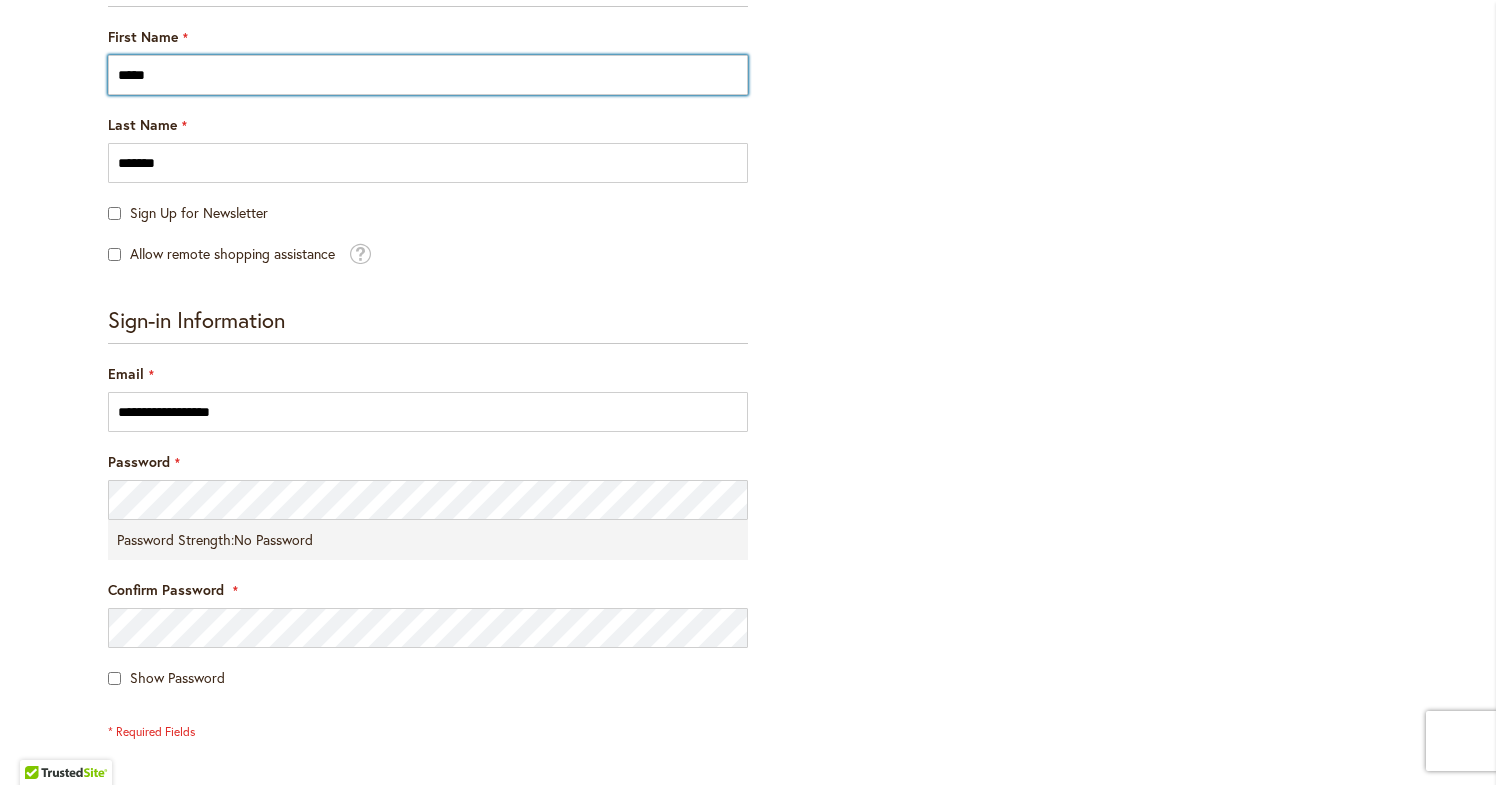 scroll, scrollTop: 401, scrollLeft: 0, axis: vertical 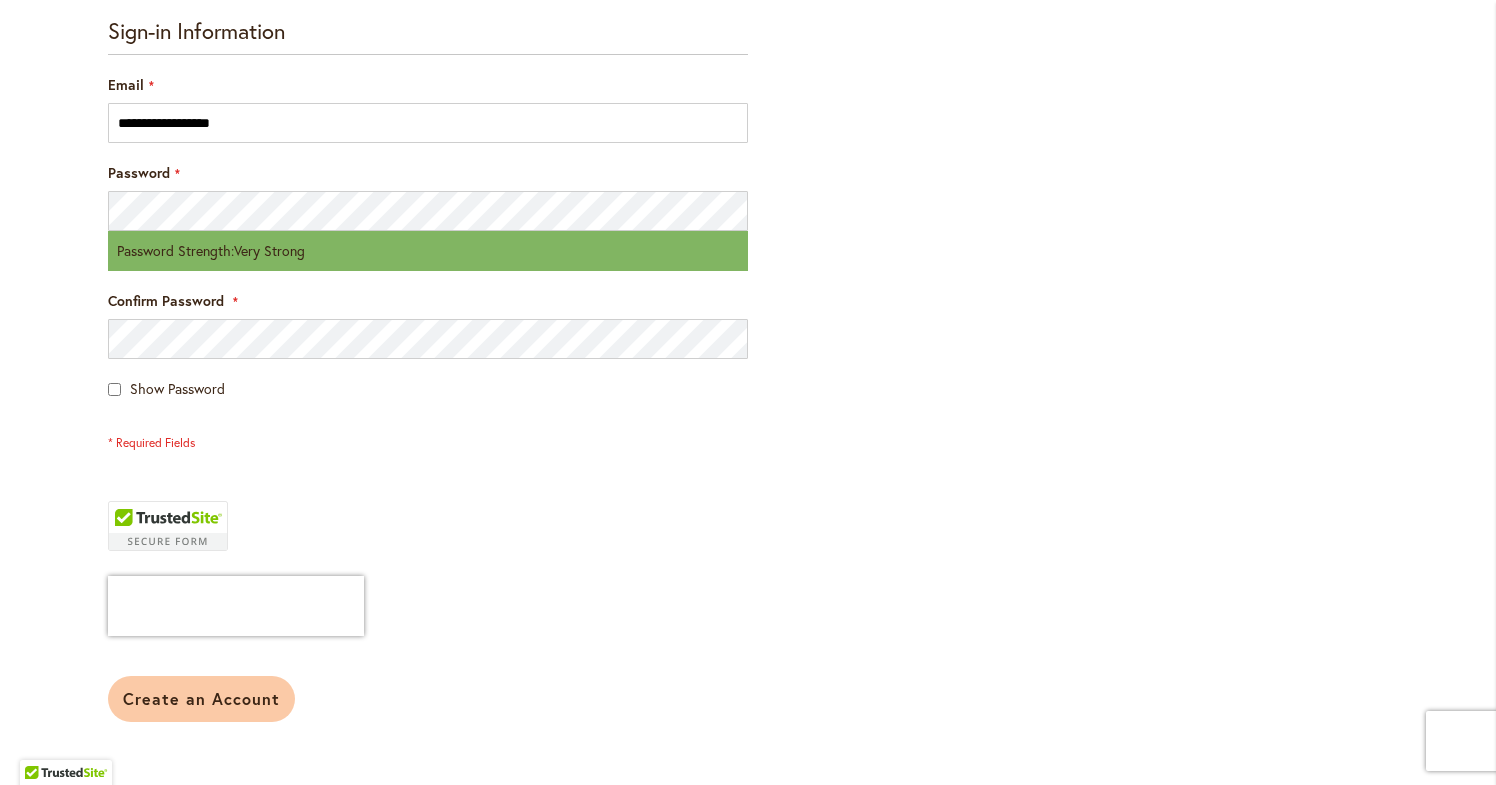 click on "Create an Account" at bounding box center (201, 698) 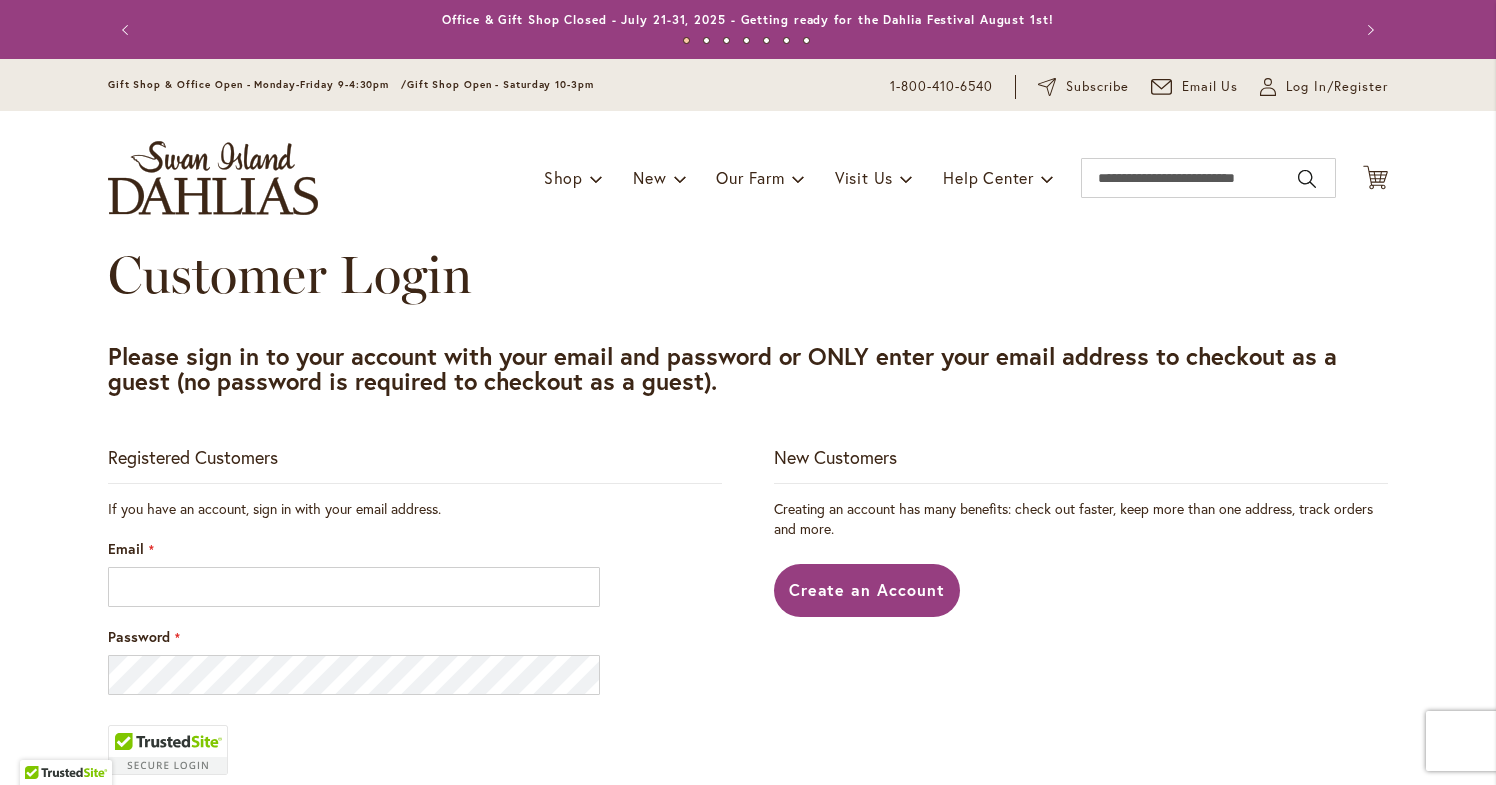 scroll, scrollTop: 0, scrollLeft: 0, axis: both 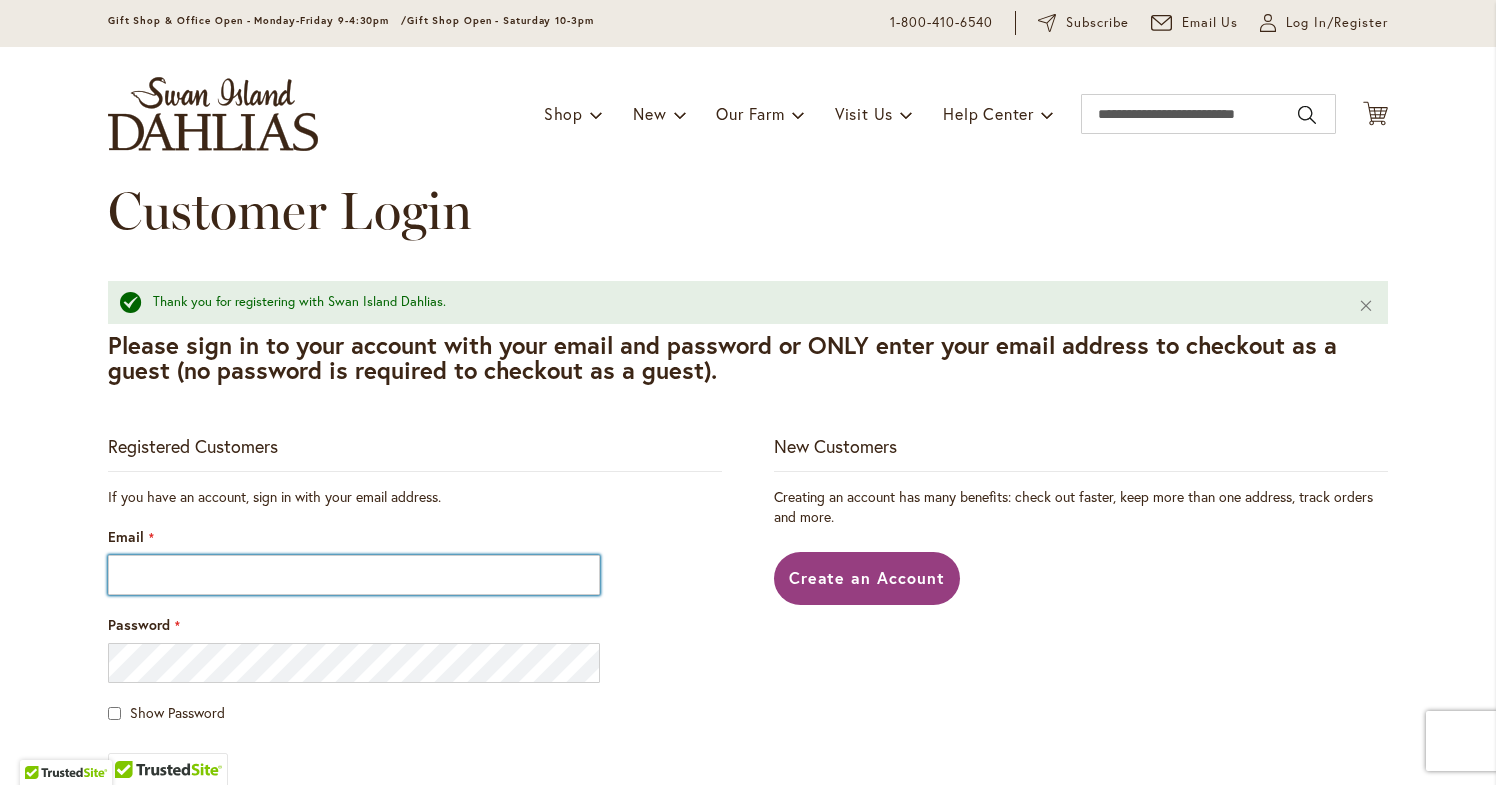 click on "Email" at bounding box center [354, 575] 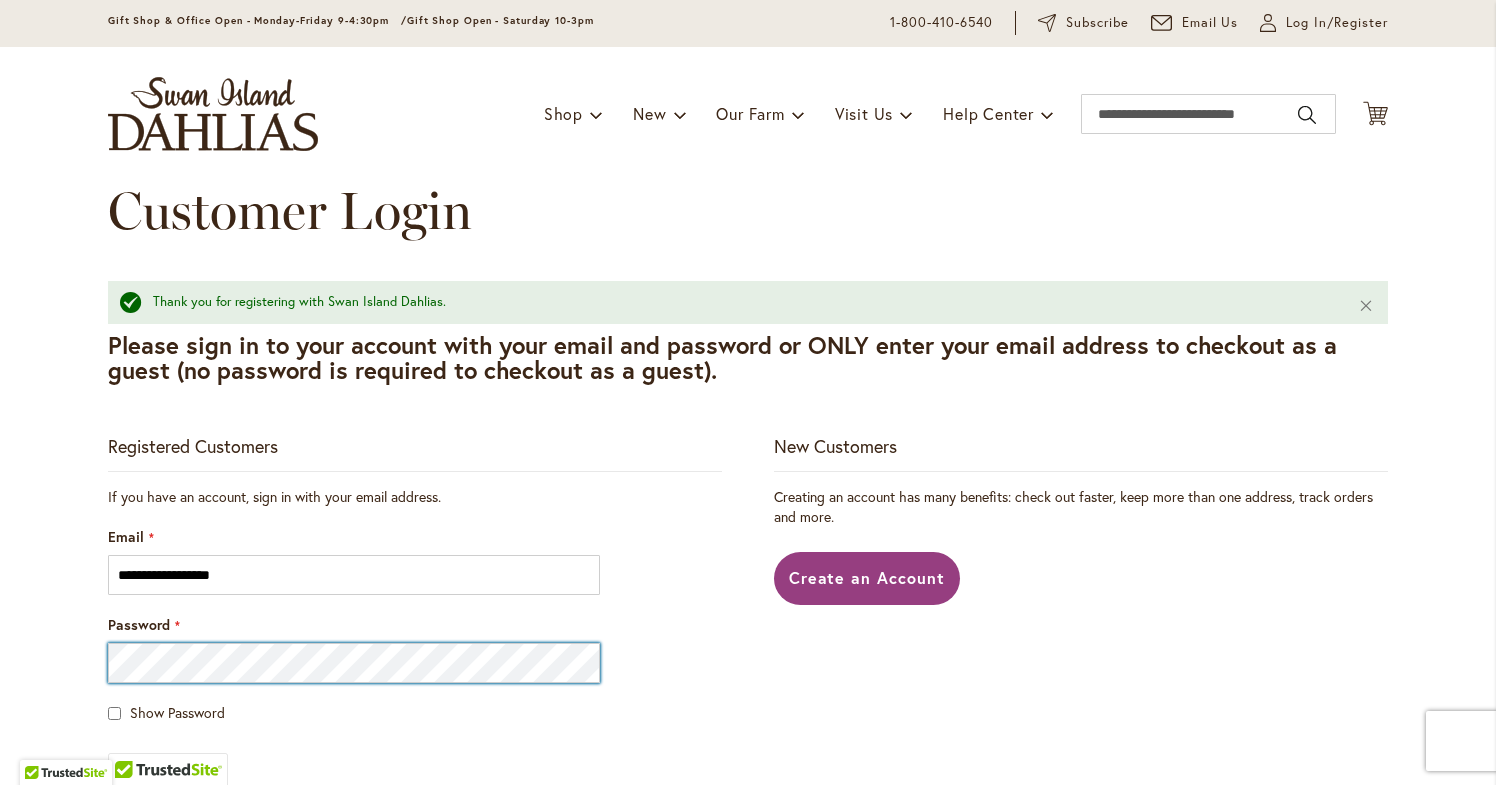 click on "Sign In" at bounding box center (152, 921) 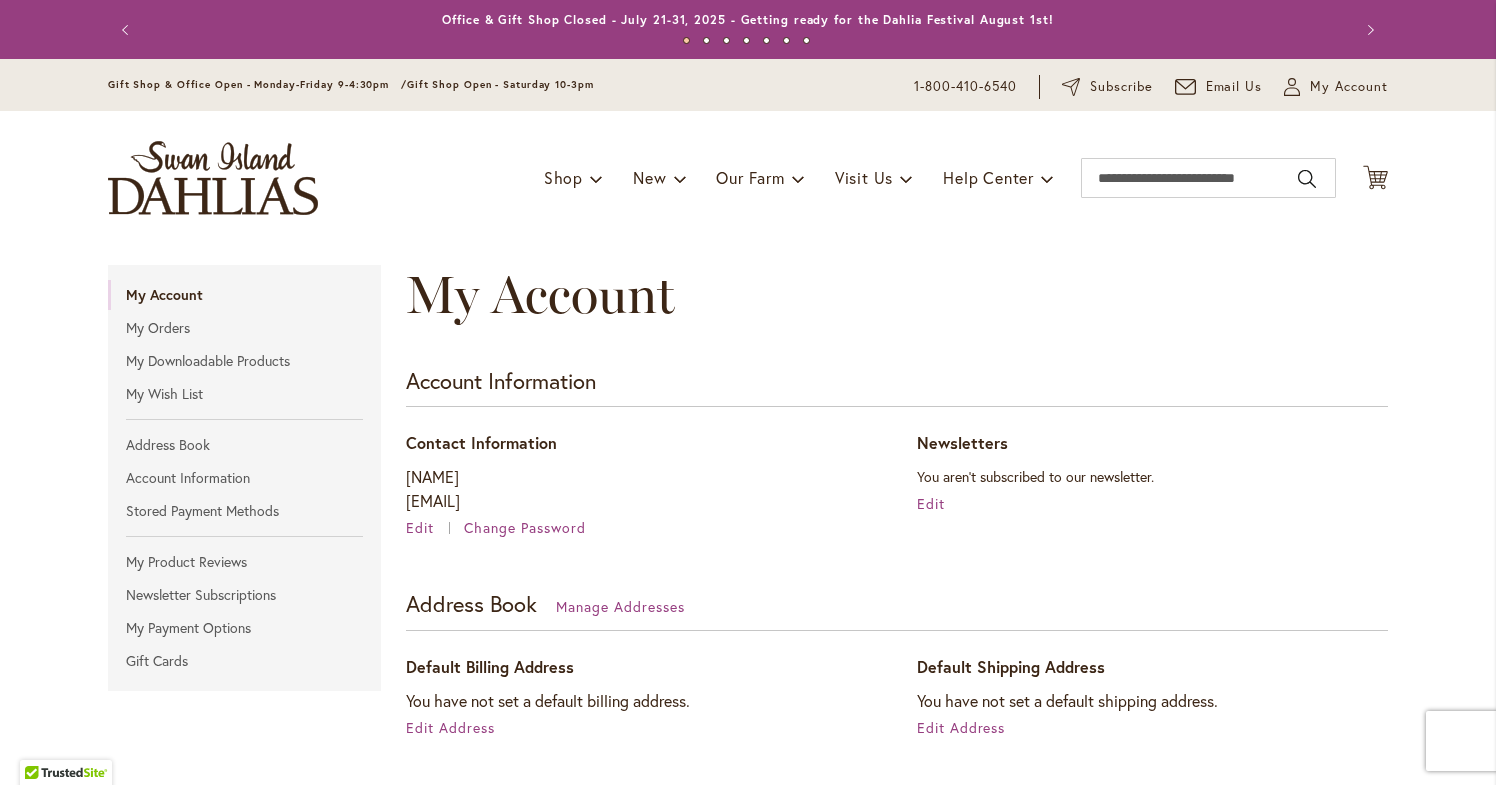 scroll, scrollTop: 0, scrollLeft: 0, axis: both 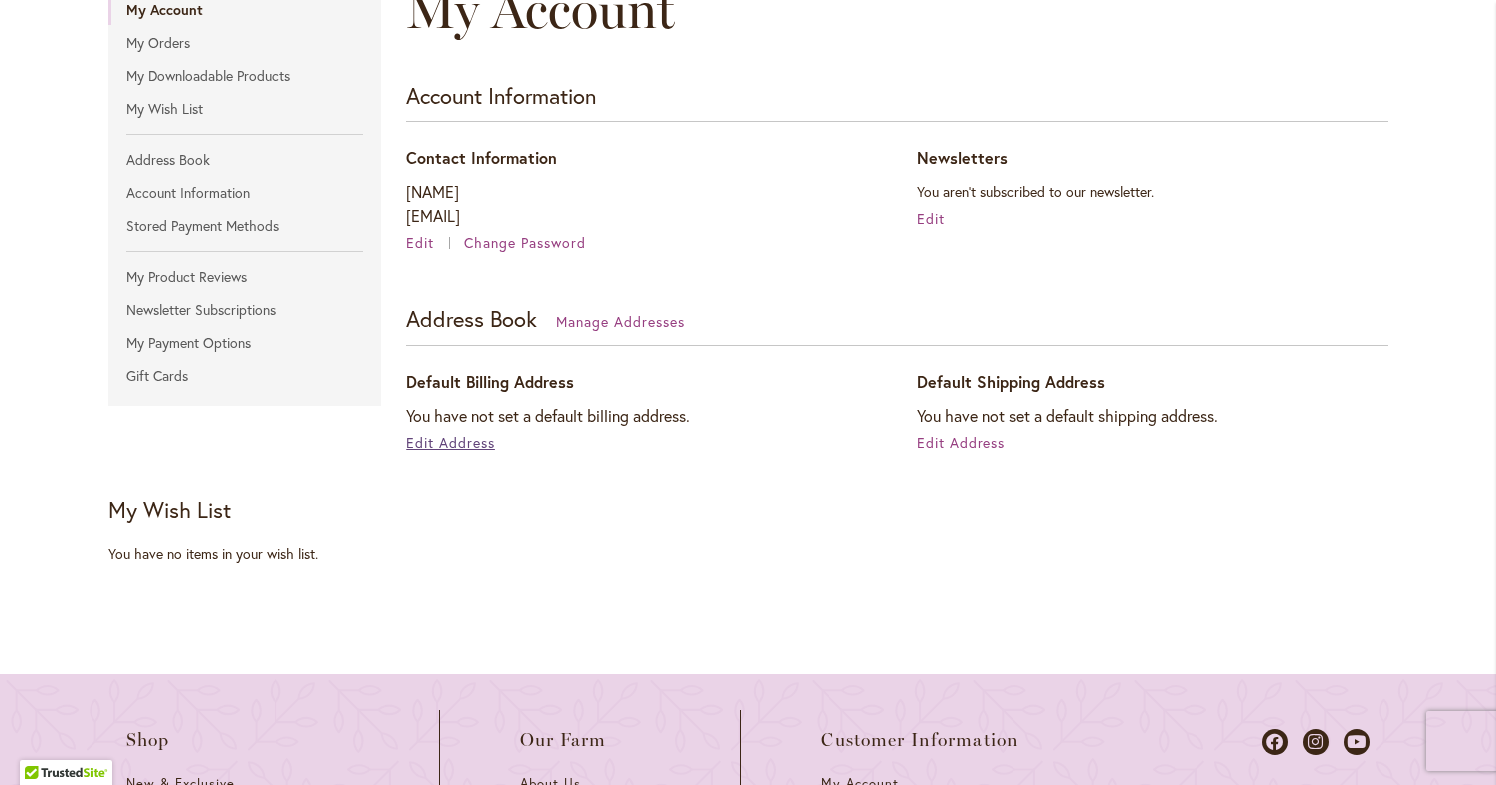 click on "Edit Address" at bounding box center [450, 442] 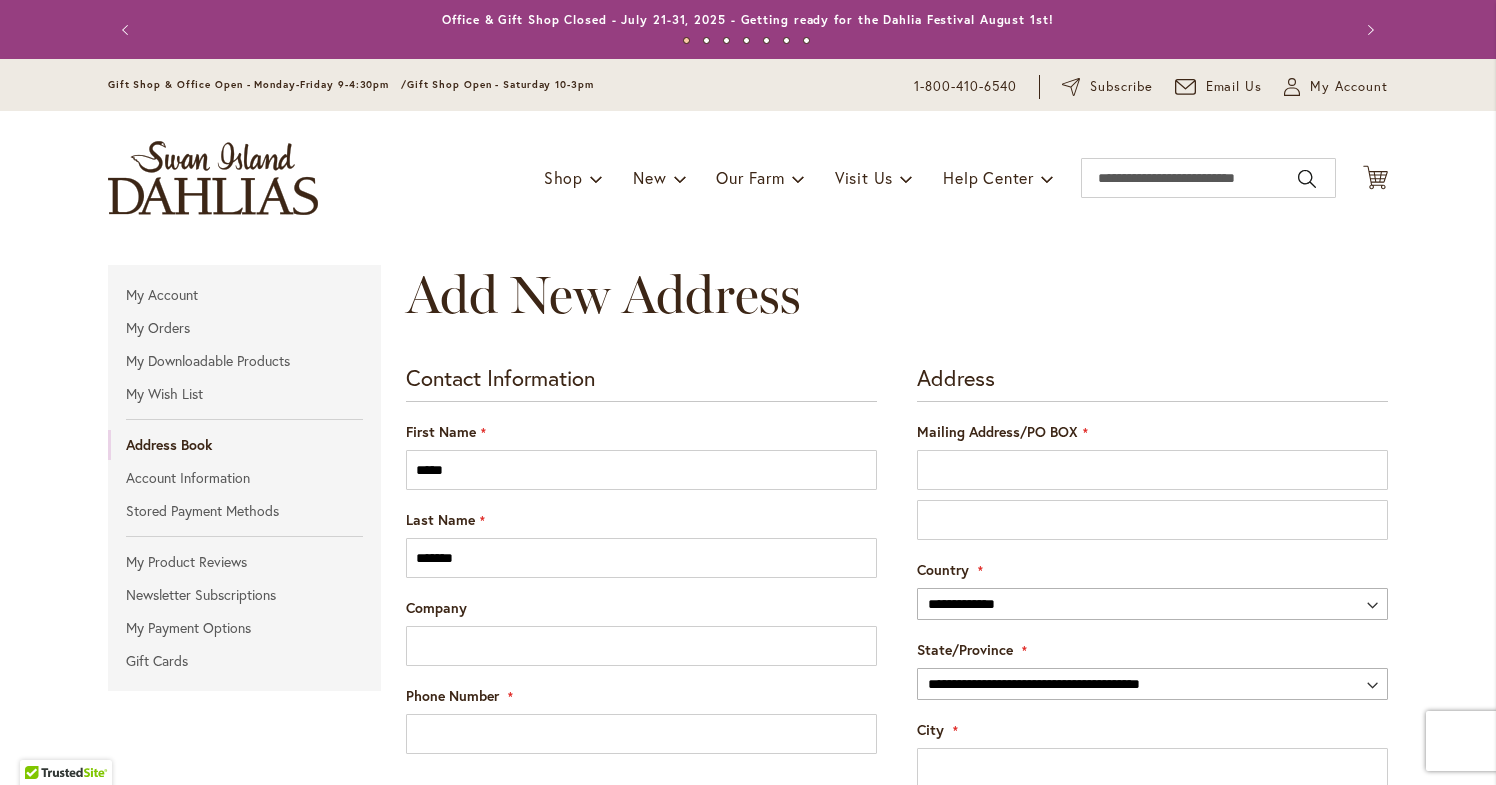 scroll, scrollTop: 0, scrollLeft: 0, axis: both 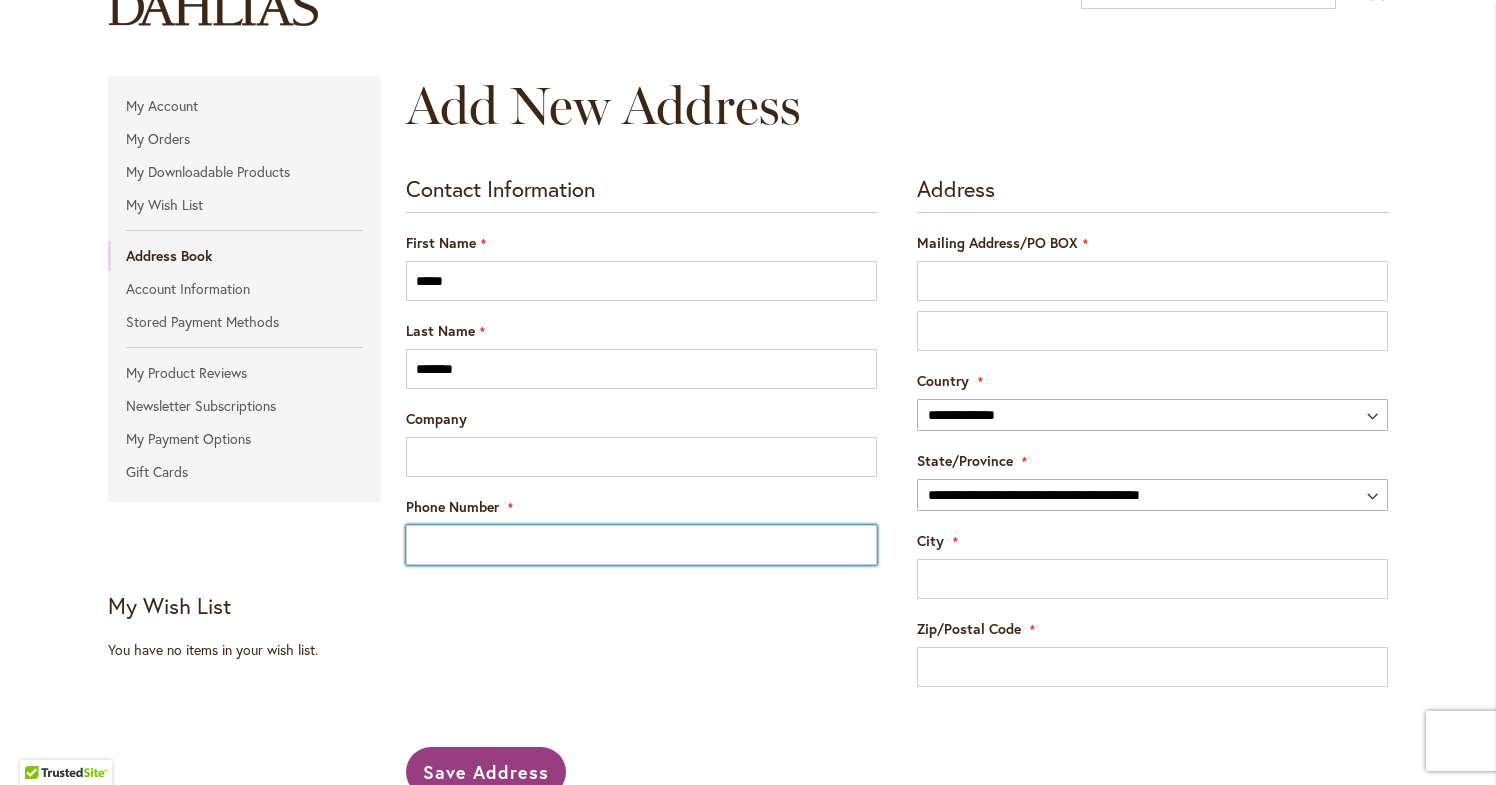 click on "Phone Number" at bounding box center [641, 545] 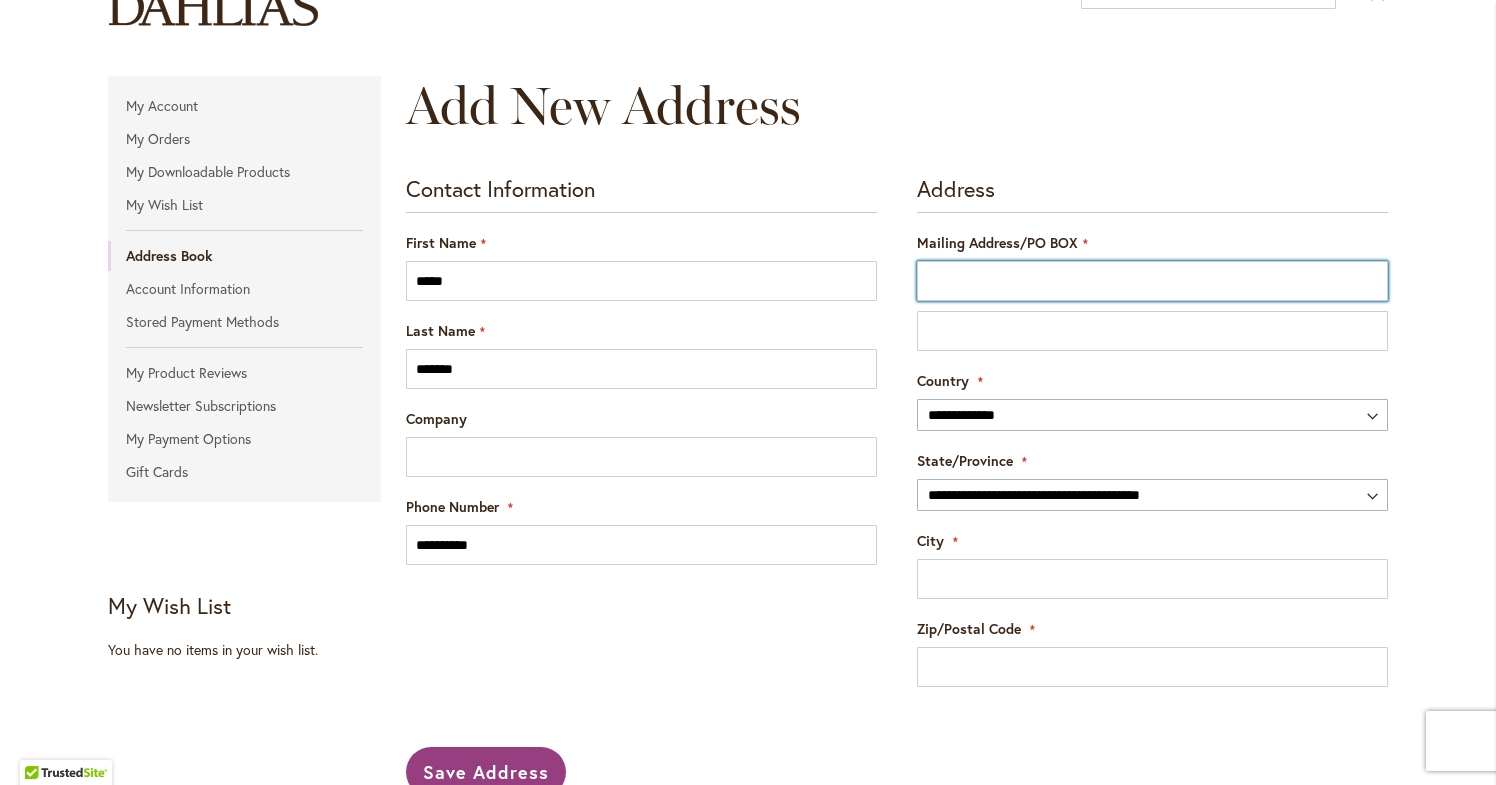 type on "**********" 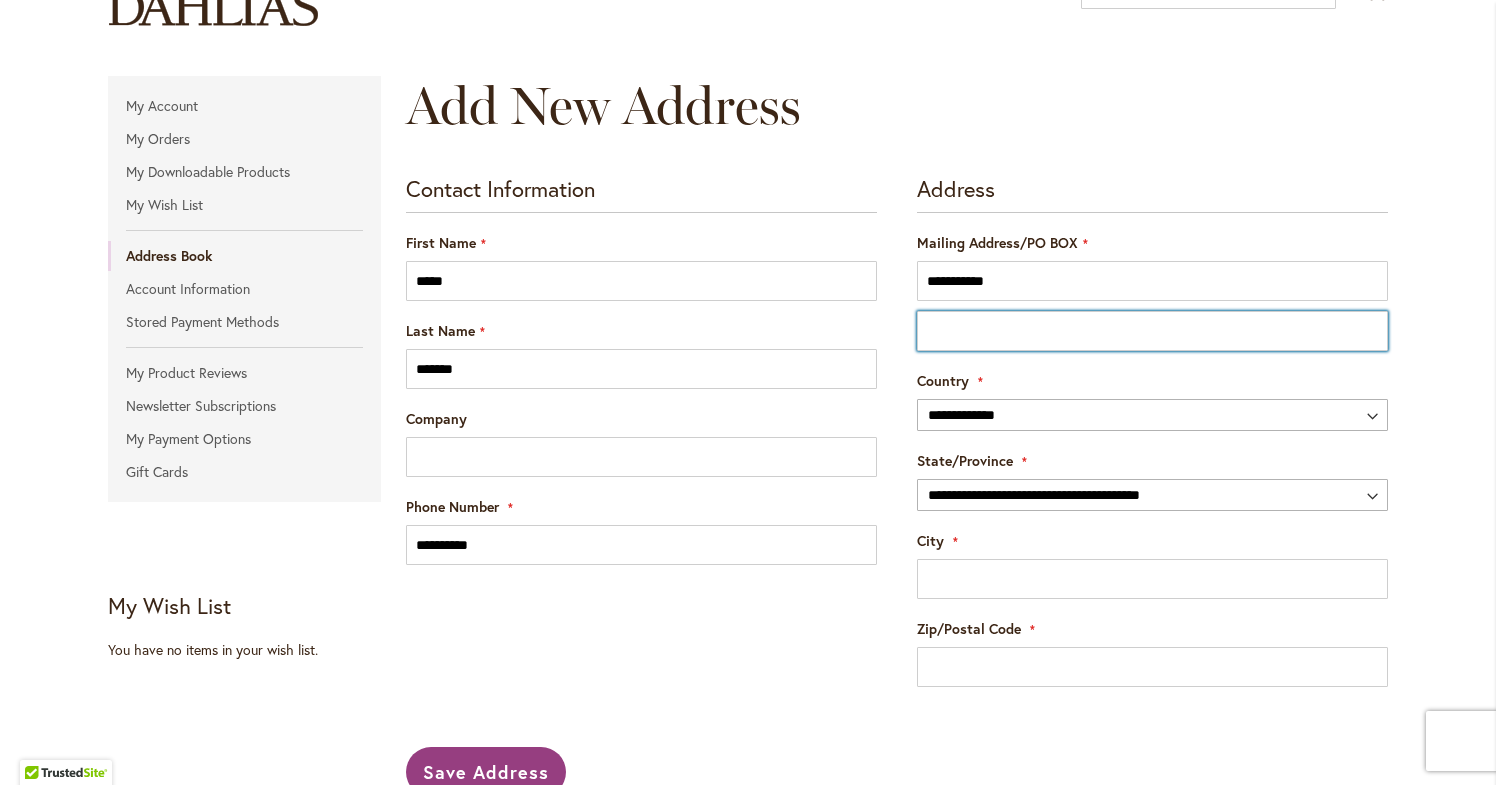 type on "**********" 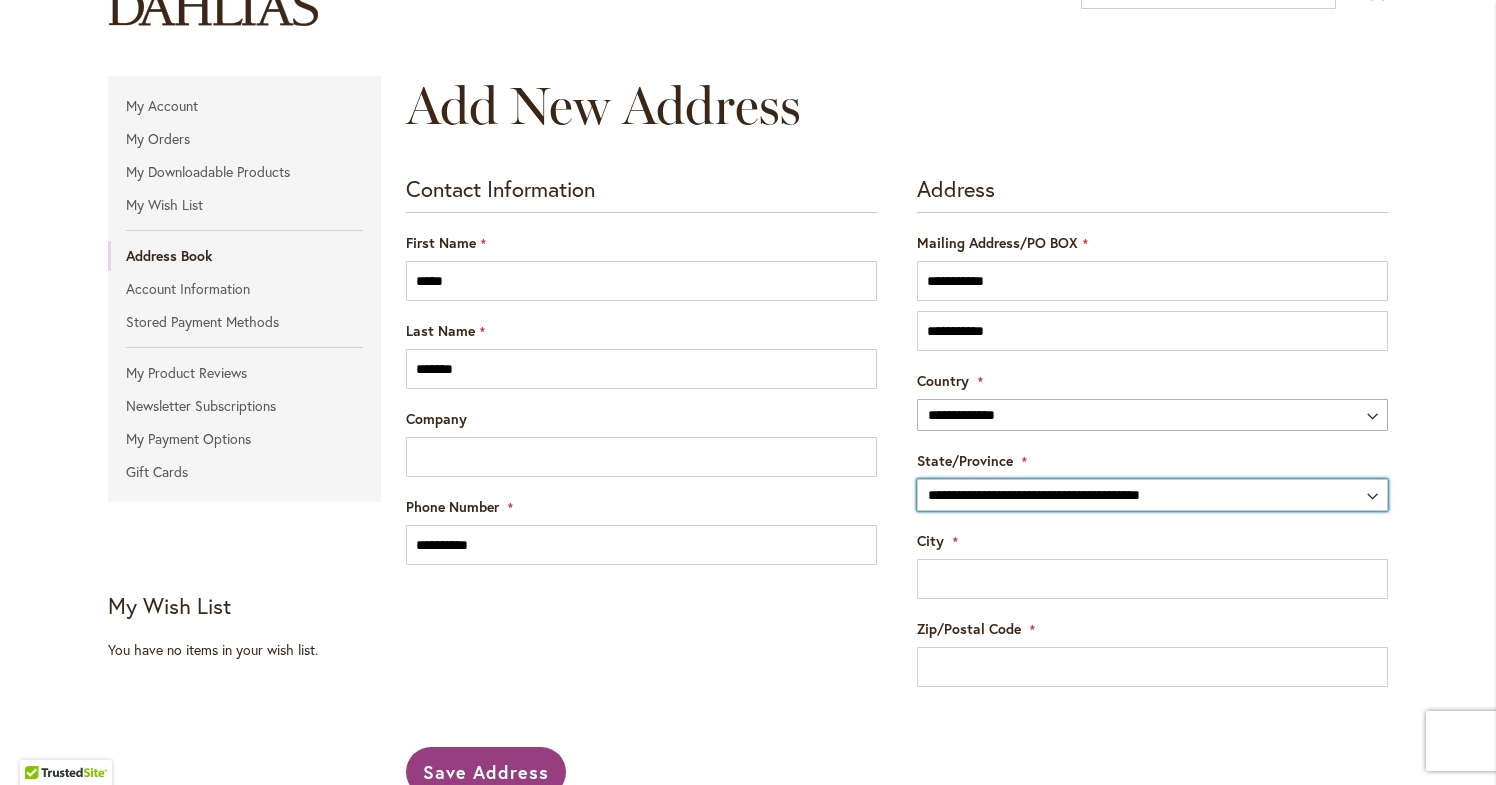 select on "**" 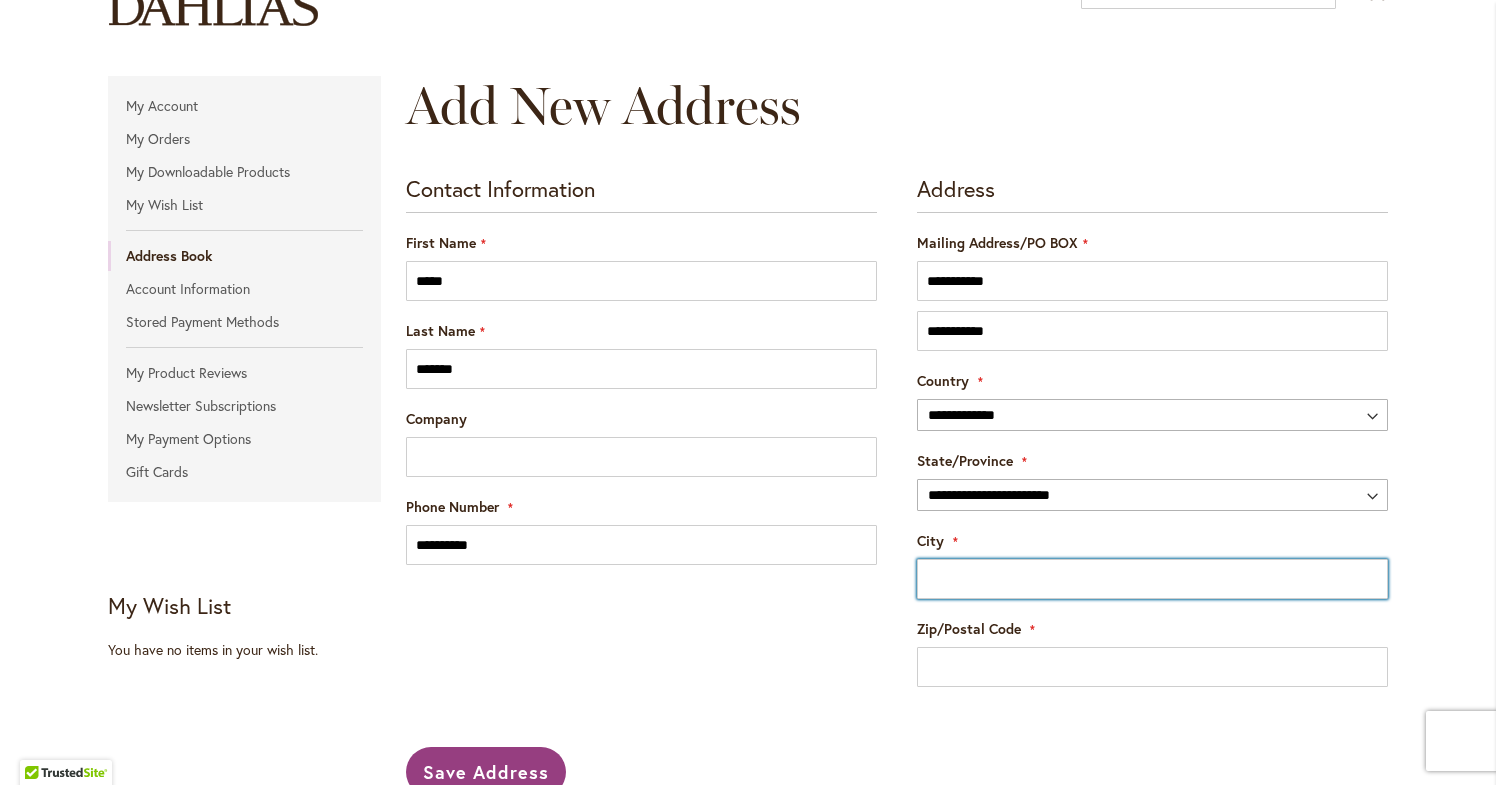 type on "*****" 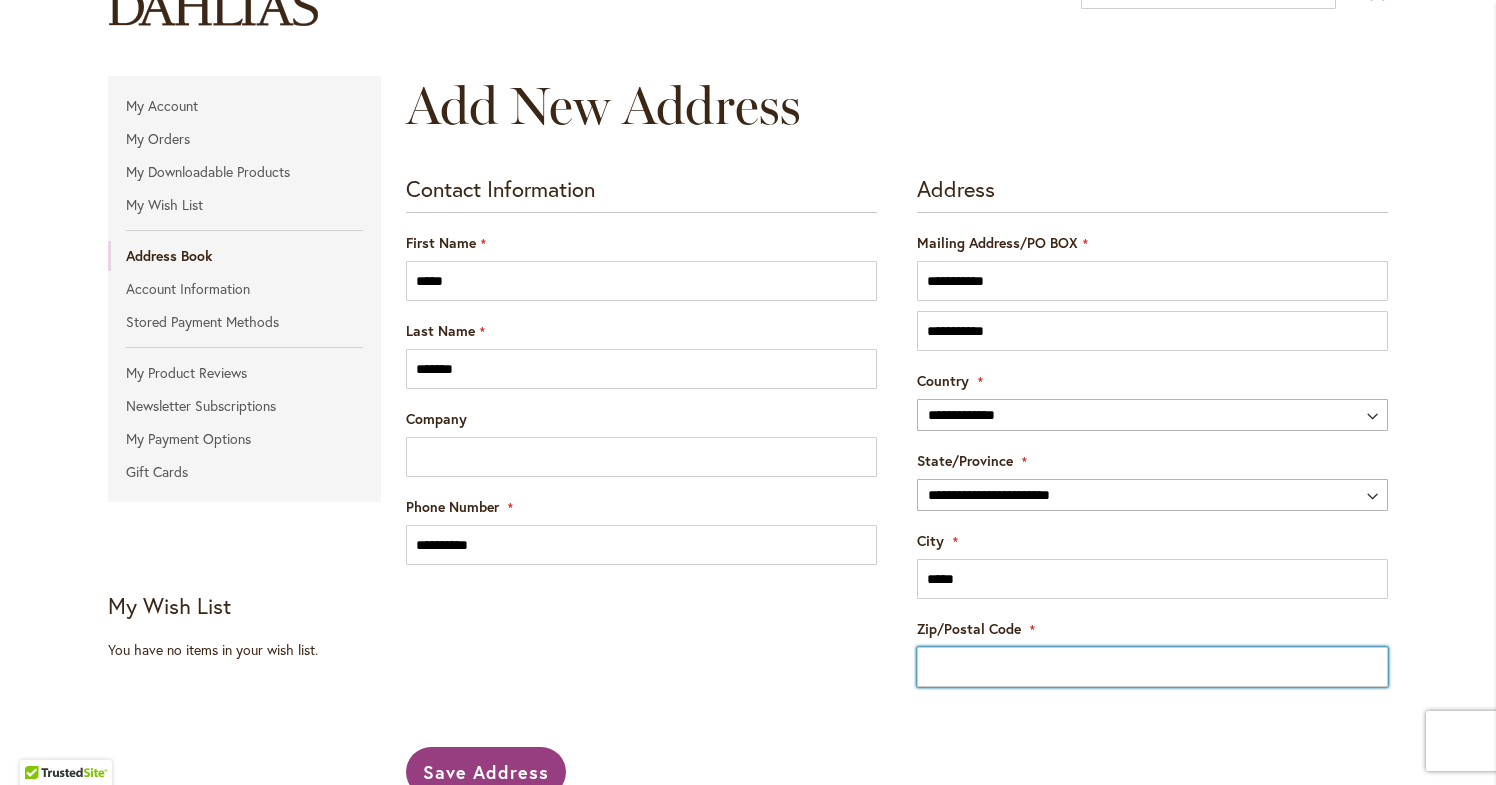 type on "*****" 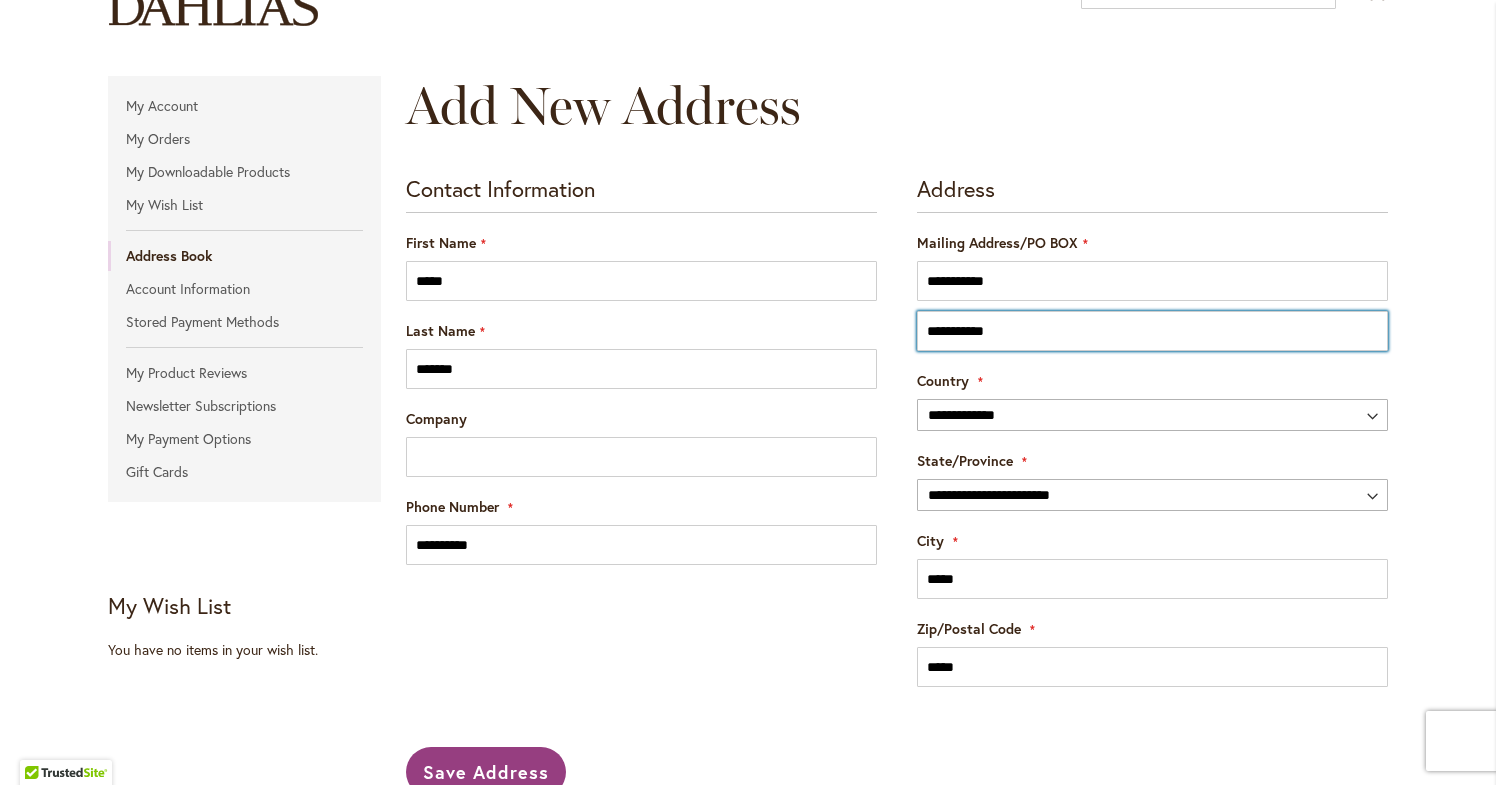 drag, startPoint x: 983, startPoint y: 340, endPoint x: 844, endPoint y: 343, distance: 139.03236 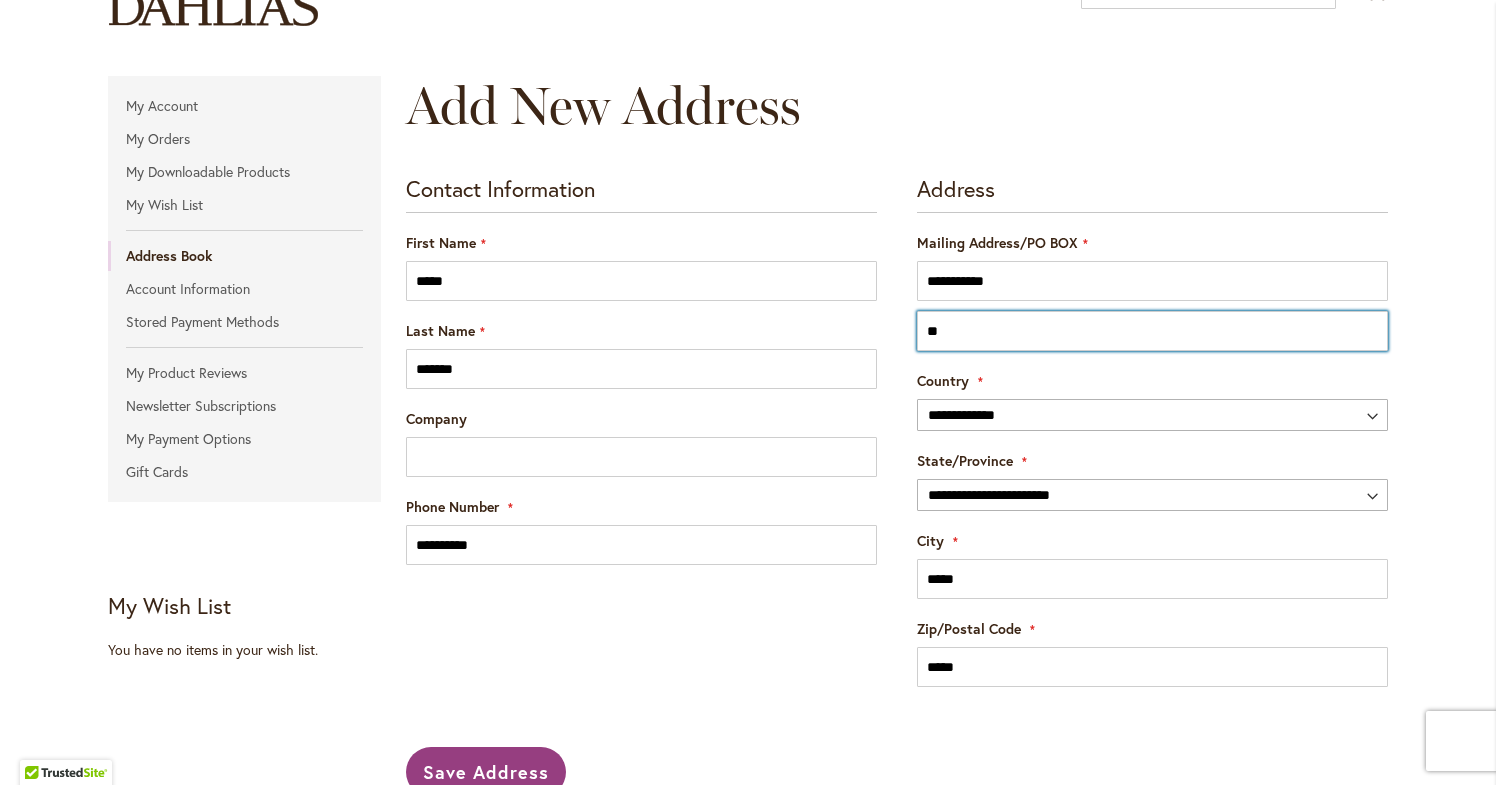 type on "*" 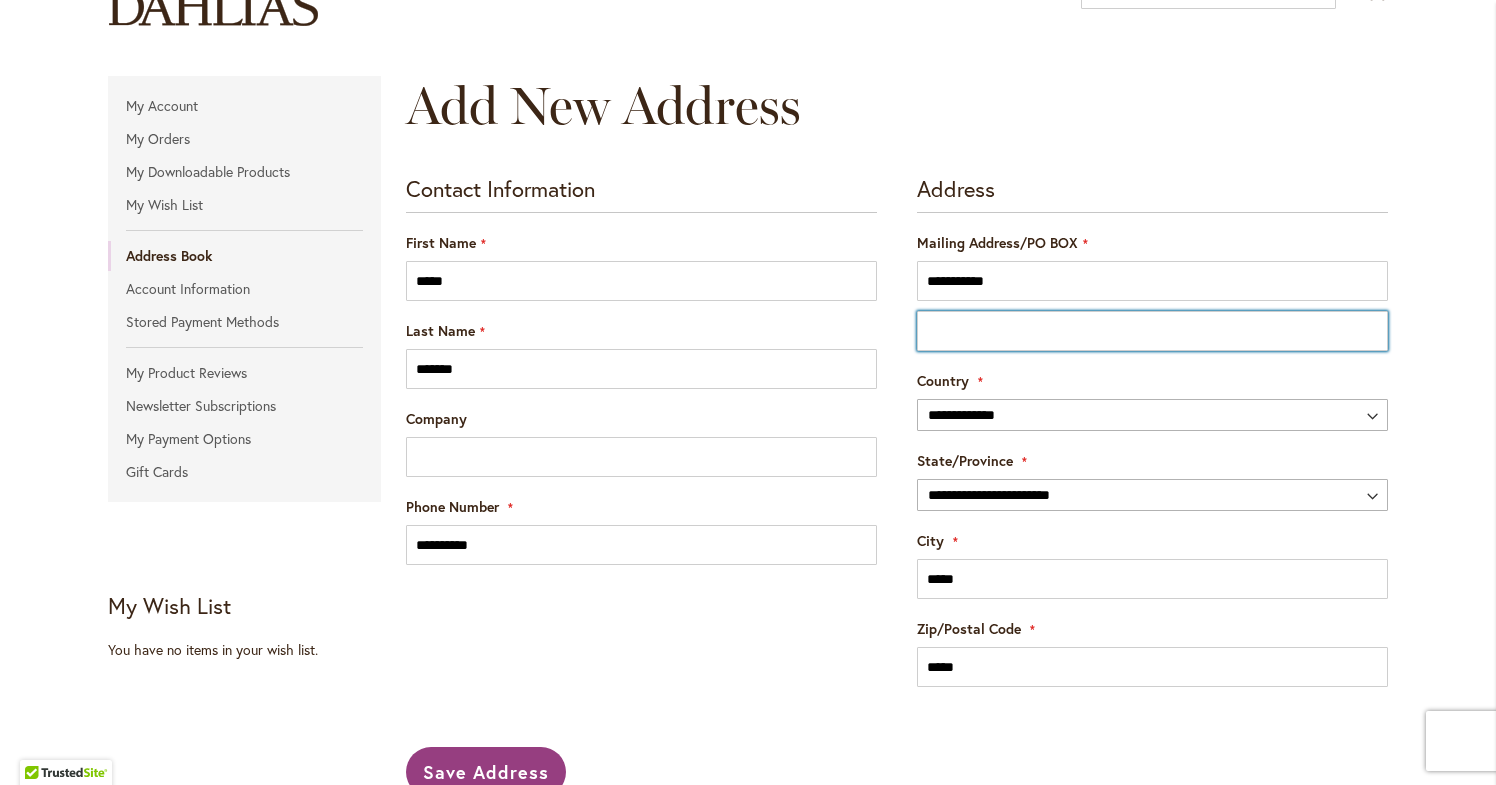 type 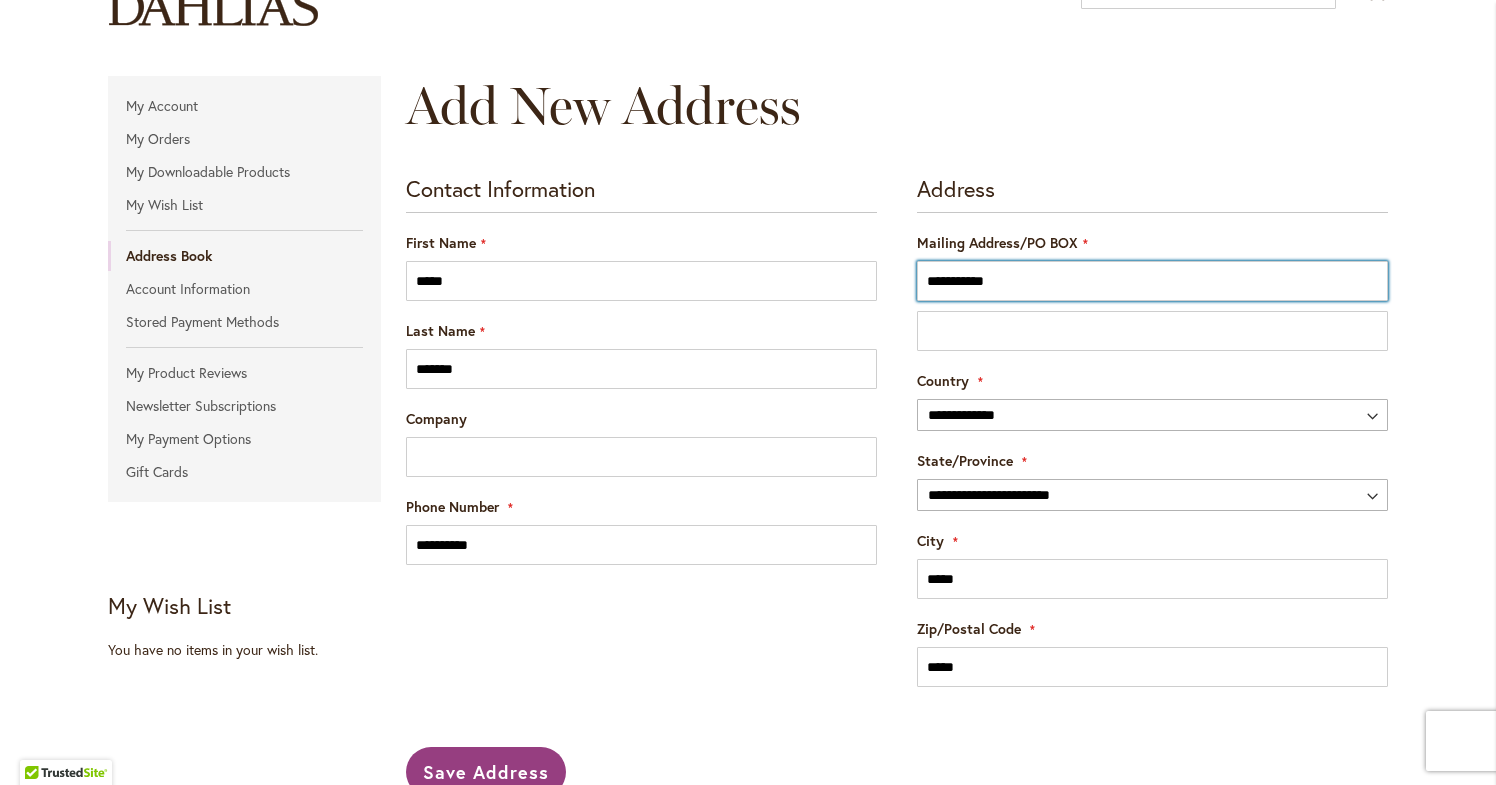 click on "**********" at bounding box center [1152, 281] 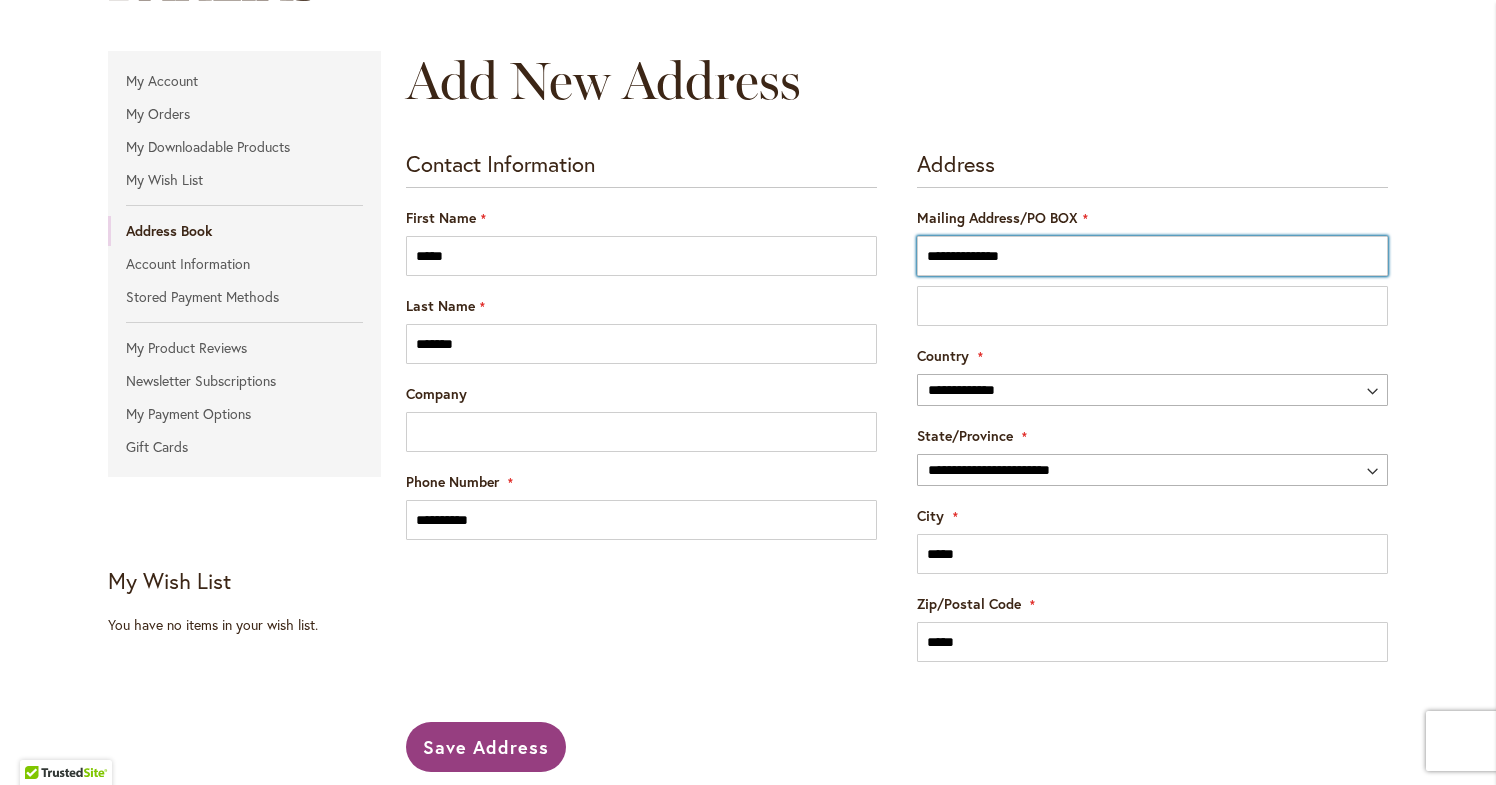 scroll, scrollTop: 227, scrollLeft: 0, axis: vertical 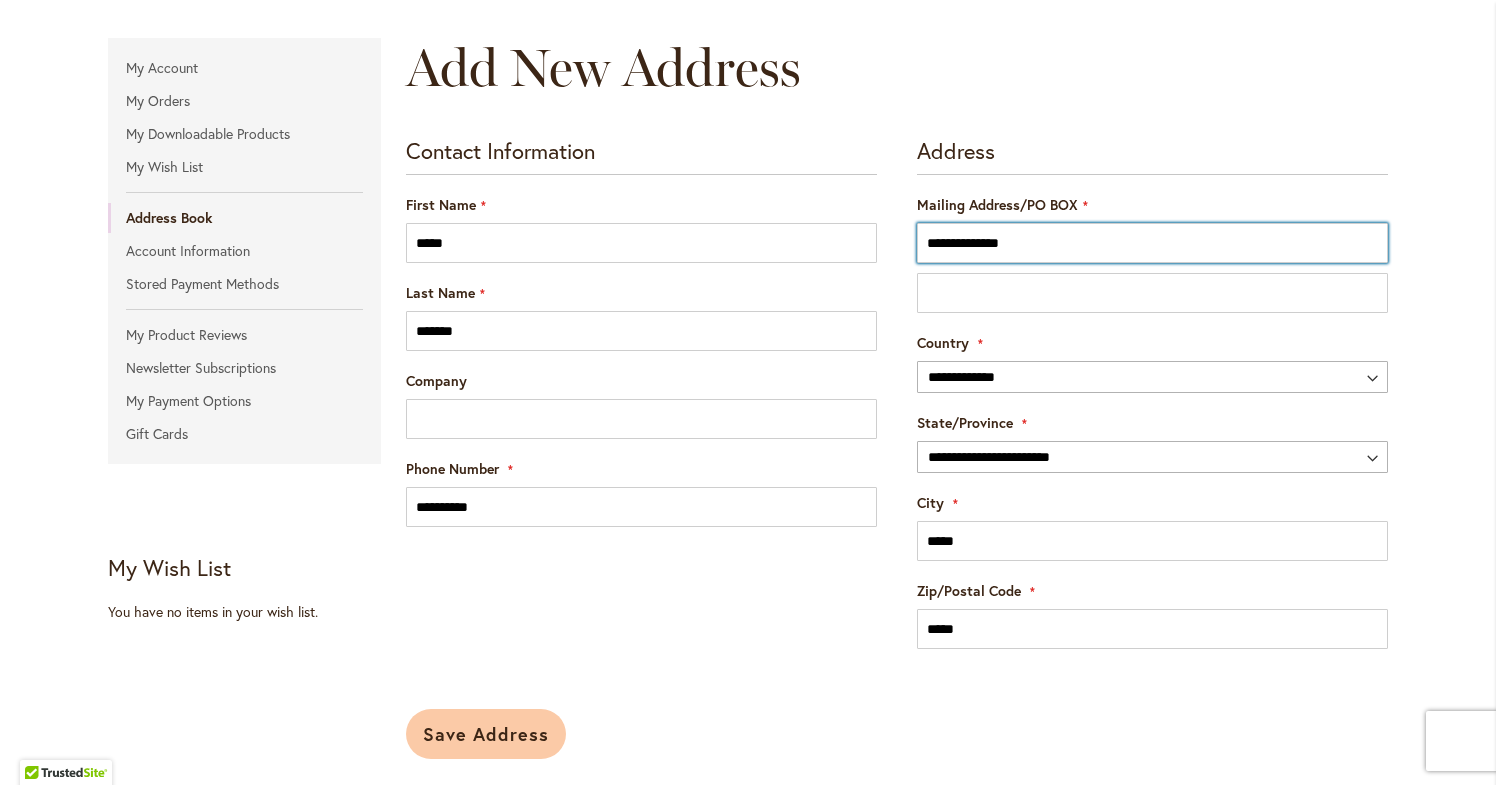type on "**********" 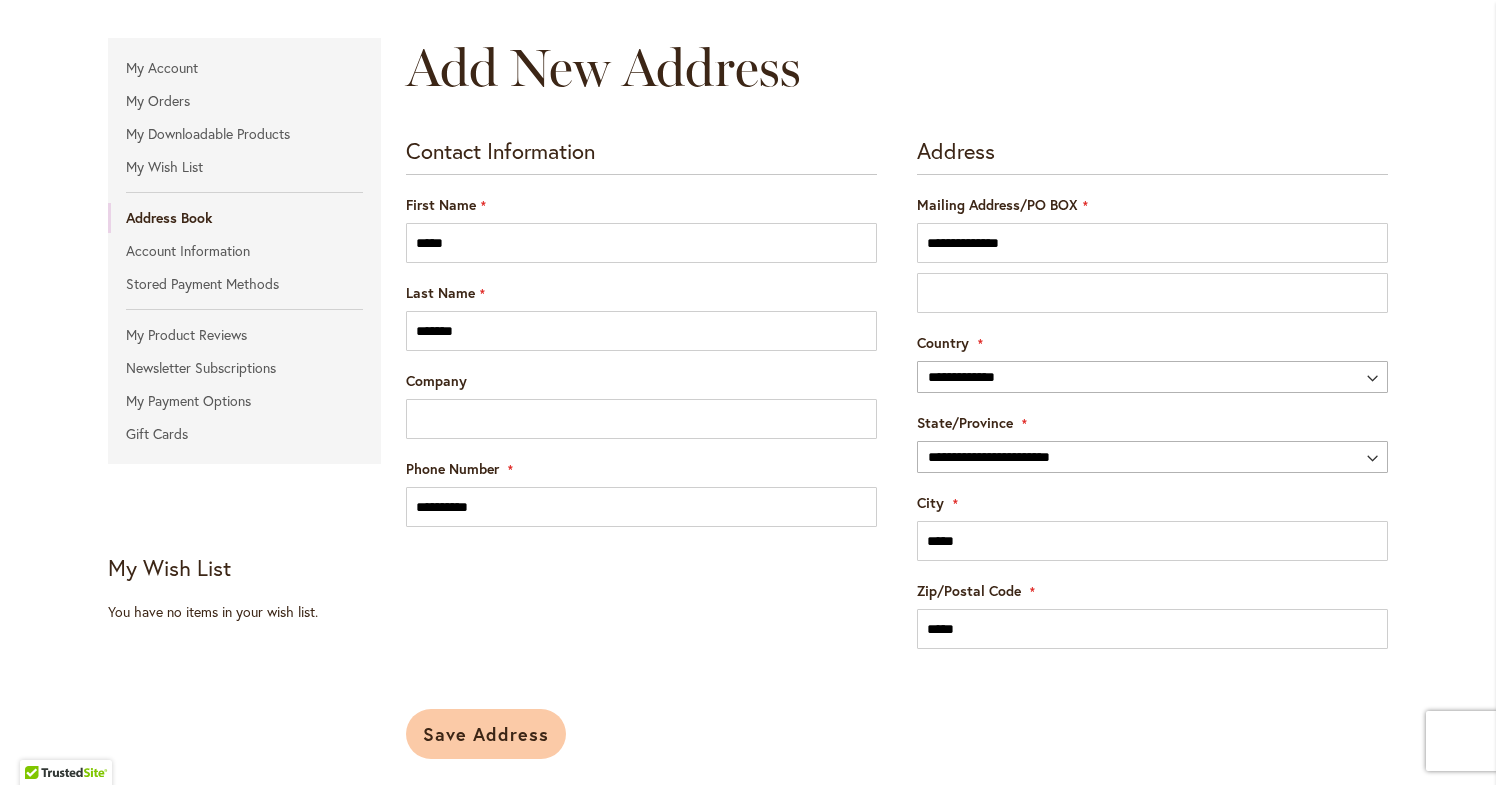 click on "Save Address" at bounding box center (486, 734) 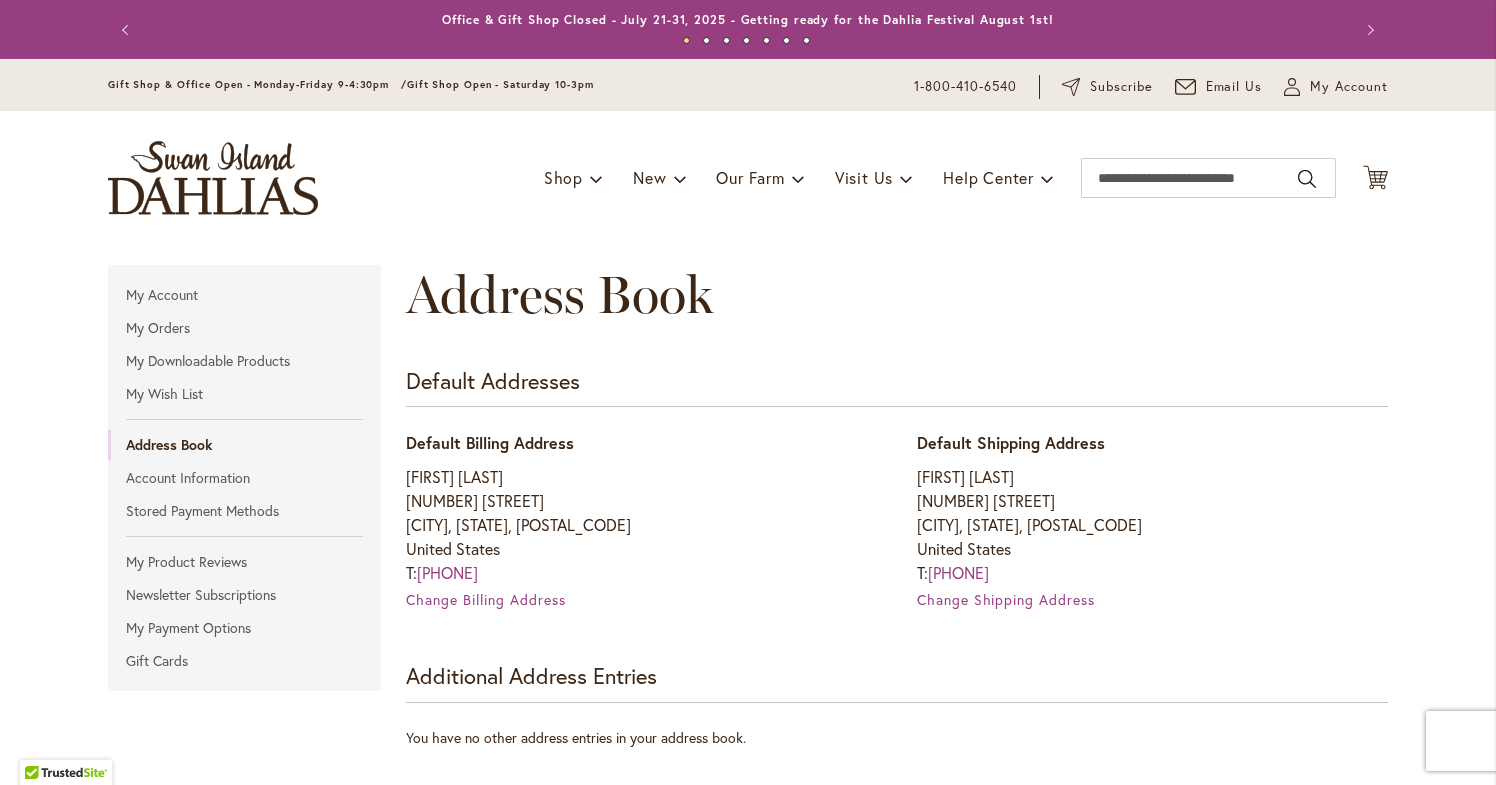 scroll, scrollTop: 0, scrollLeft: 0, axis: both 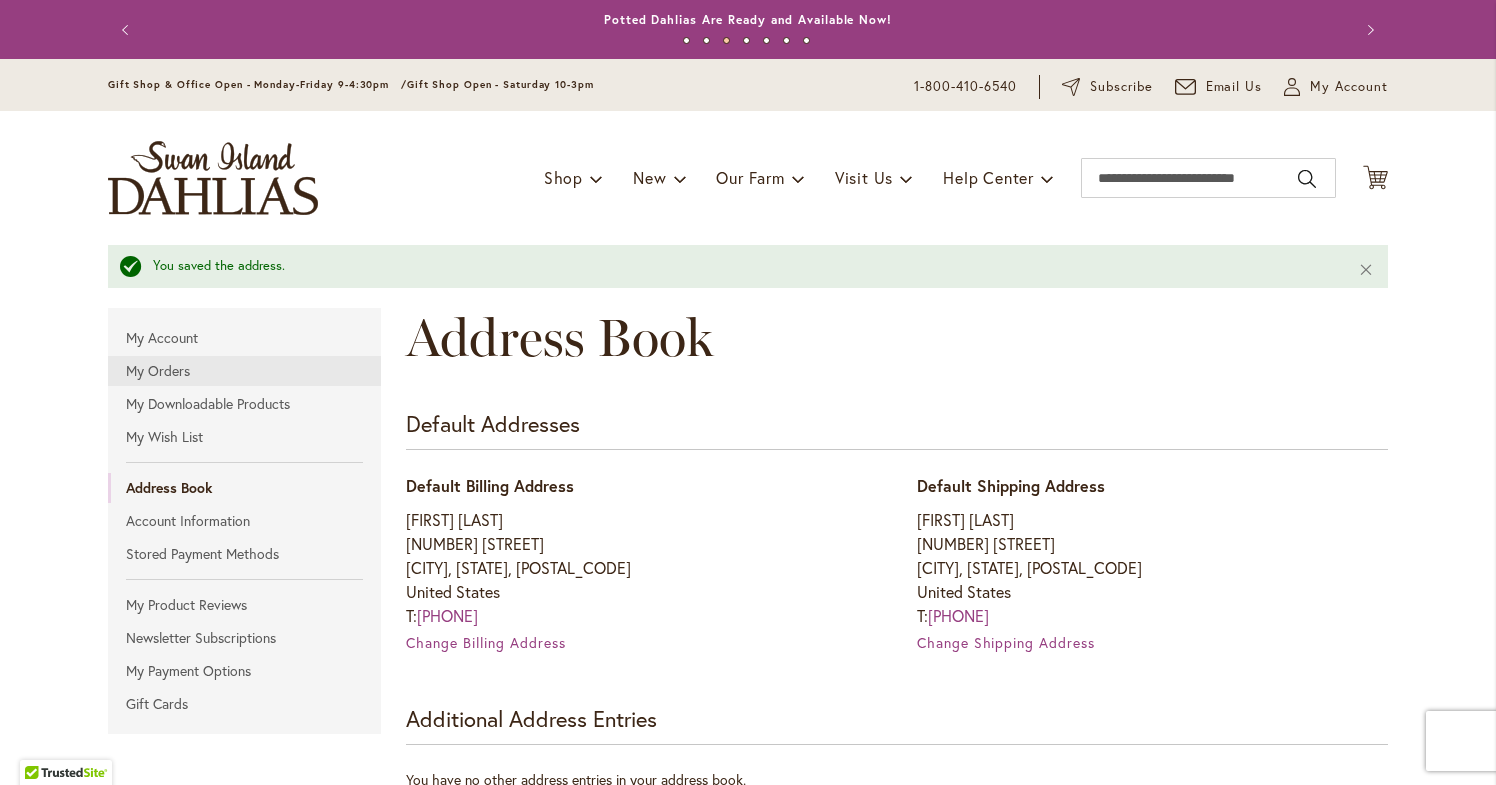 click on "My Orders" at bounding box center (244, 371) 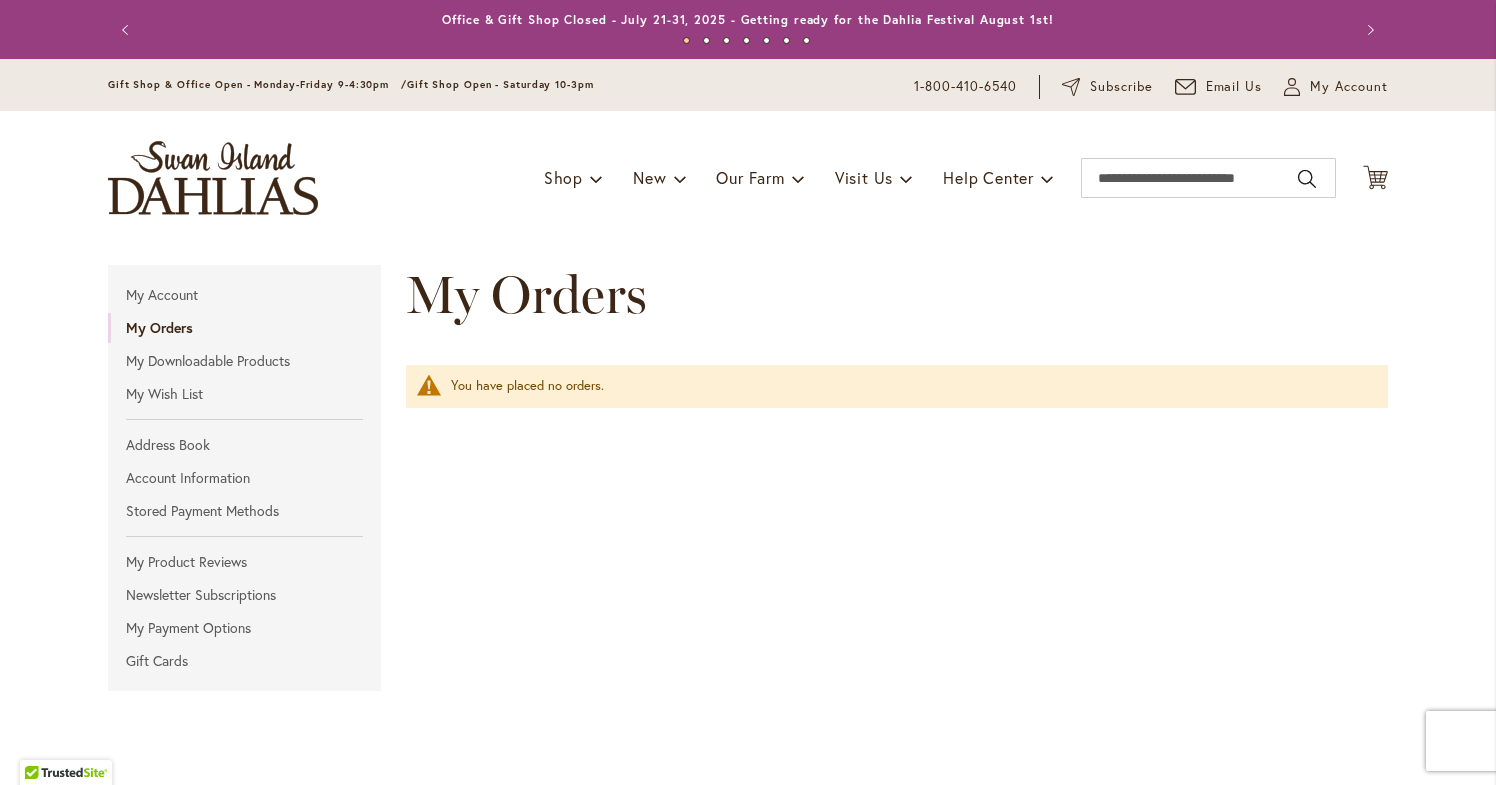 scroll, scrollTop: 0, scrollLeft: 0, axis: both 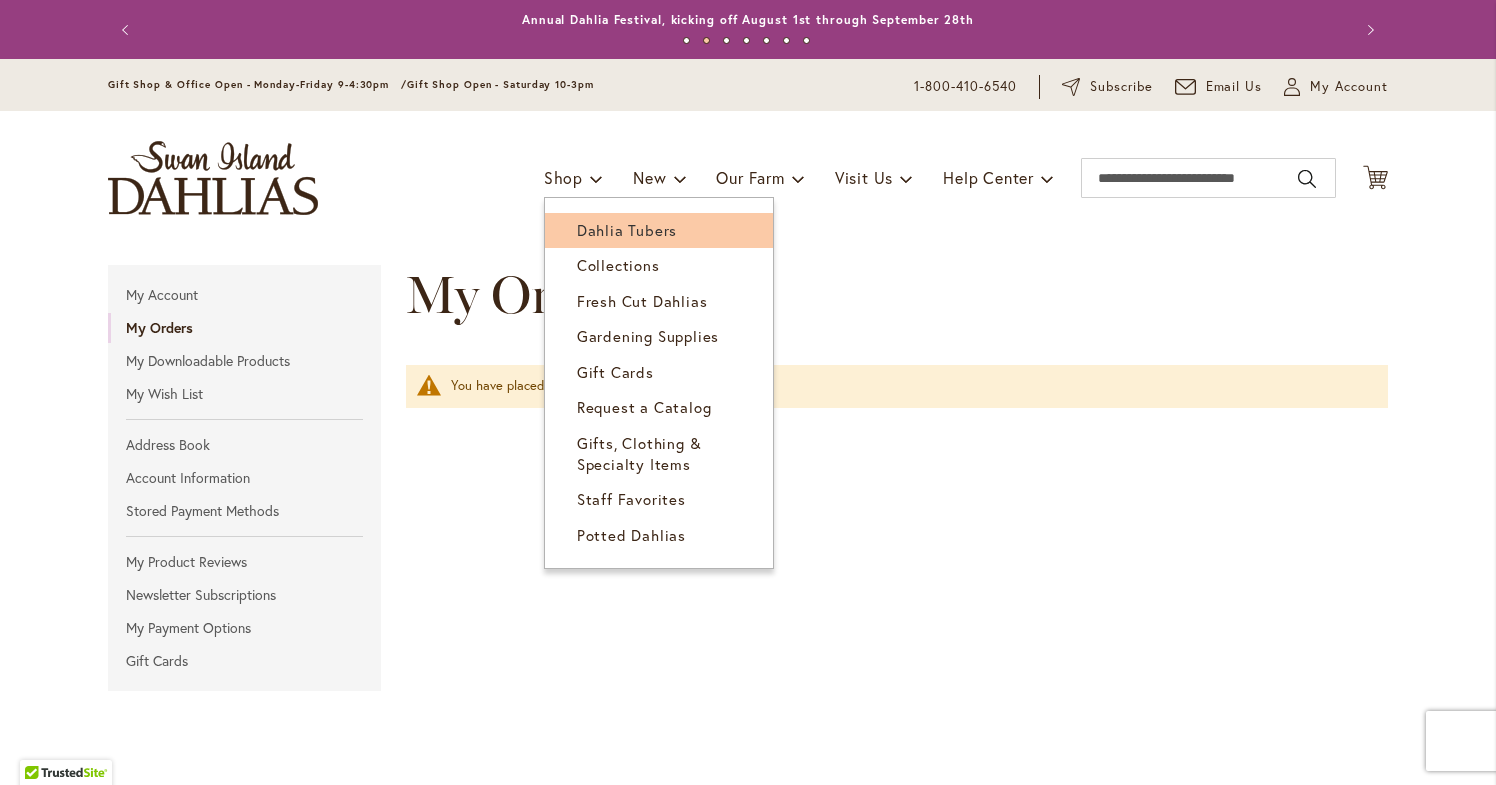 click on "Dahlia Tubers" at bounding box center [627, 230] 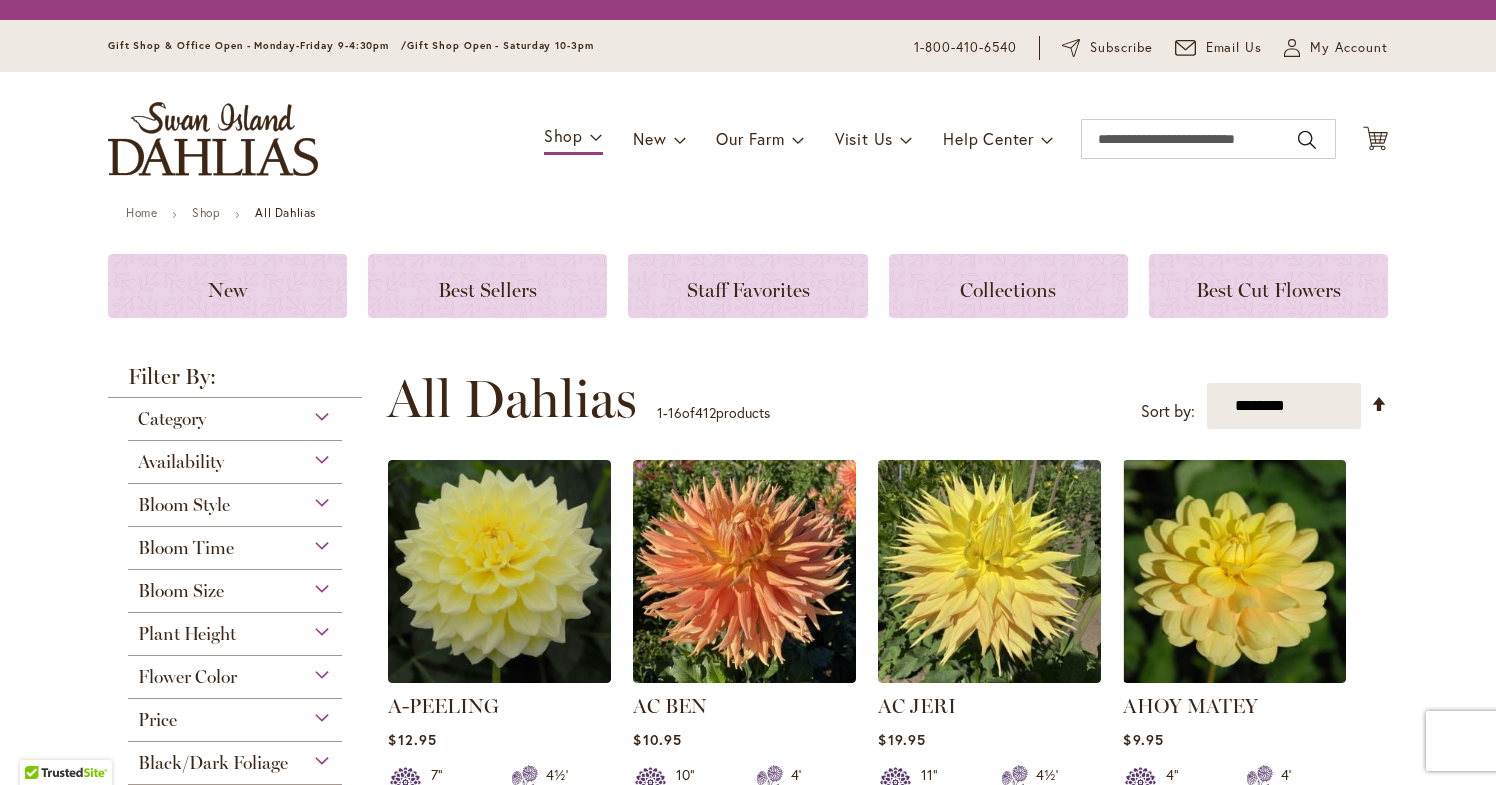 scroll, scrollTop: 0, scrollLeft: 0, axis: both 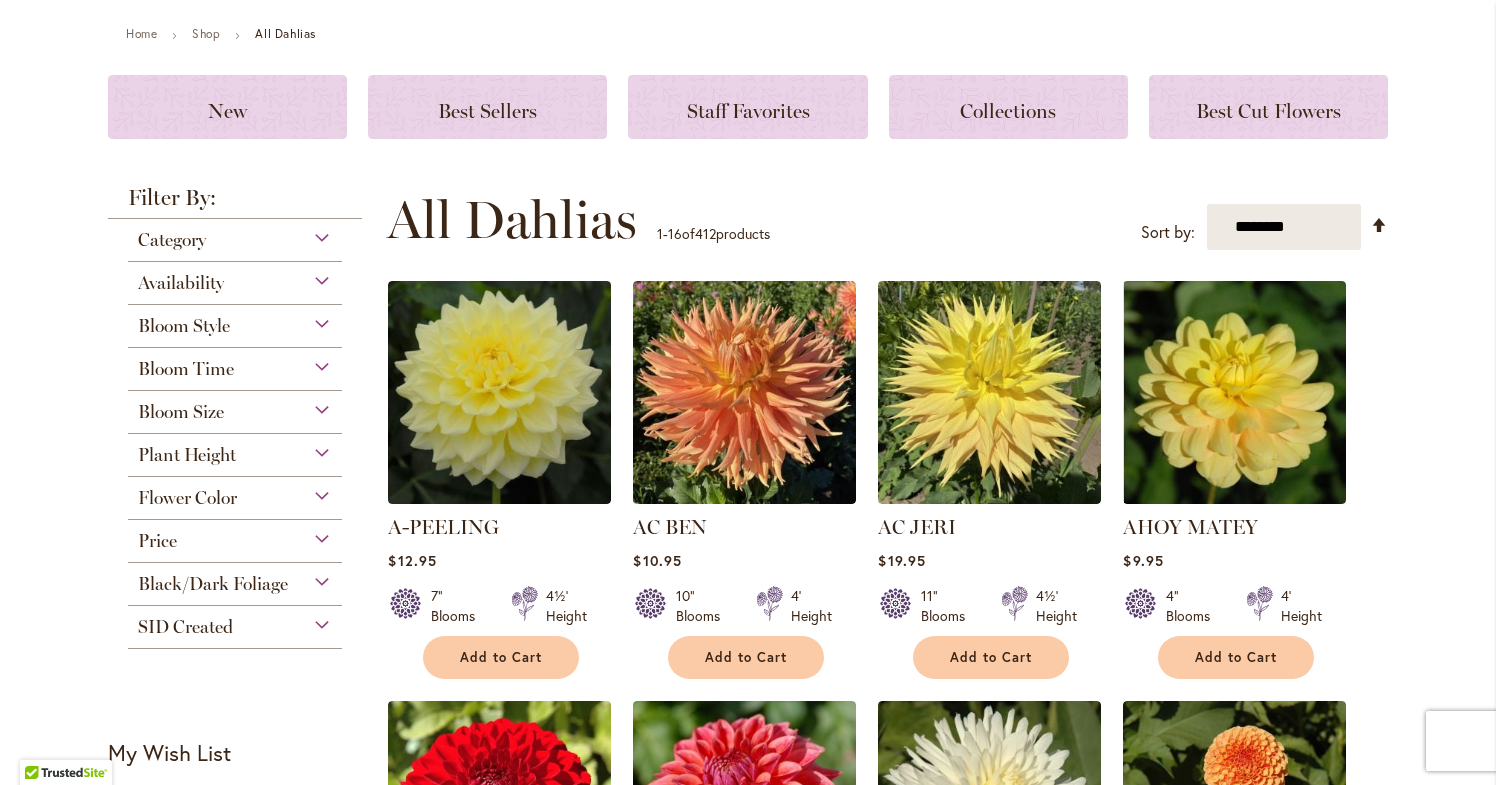 click on "Category" at bounding box center [235, 235] 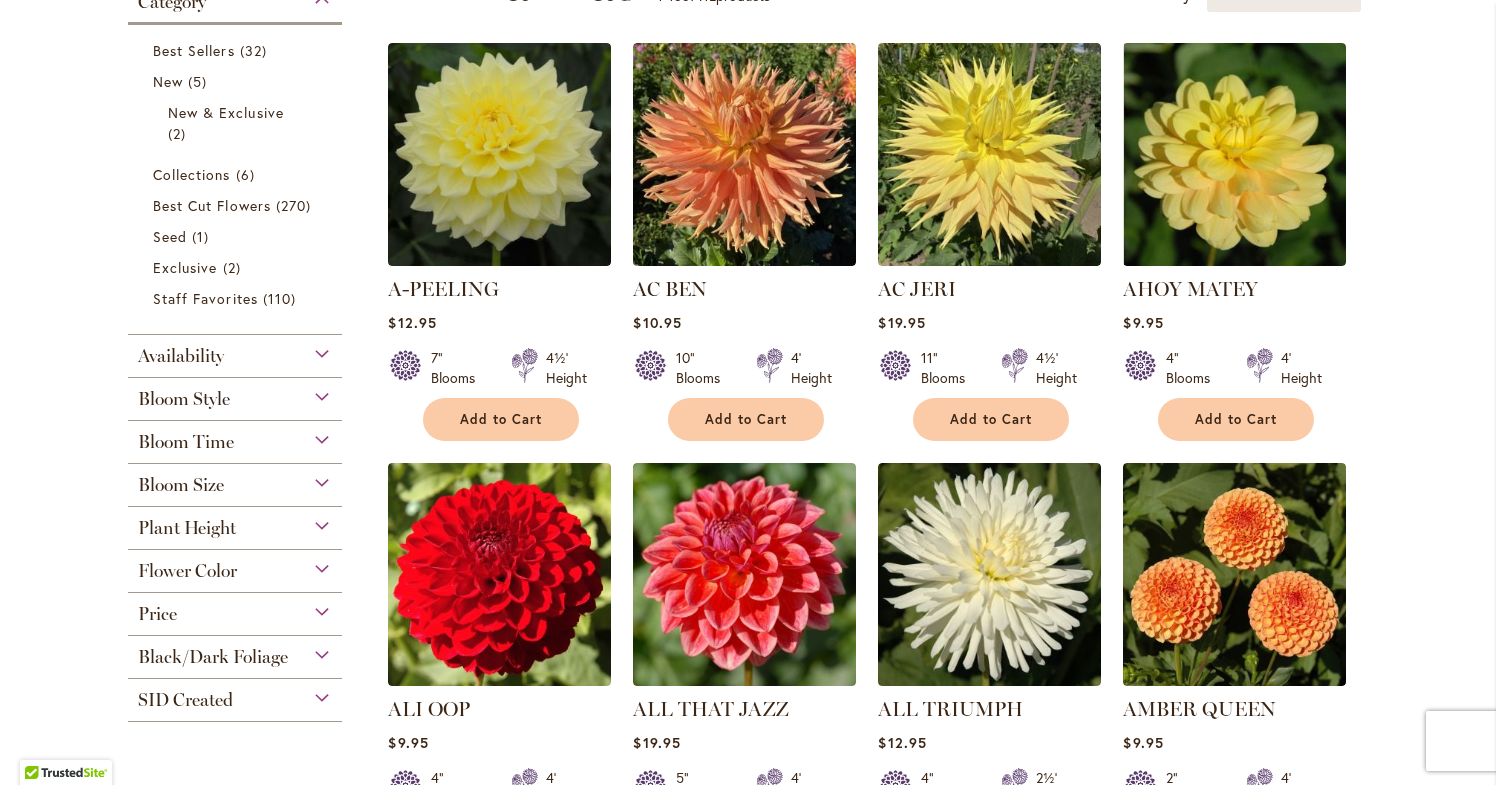scroll, scrollTop: 469, scrollLeft: 0, axis: vertical 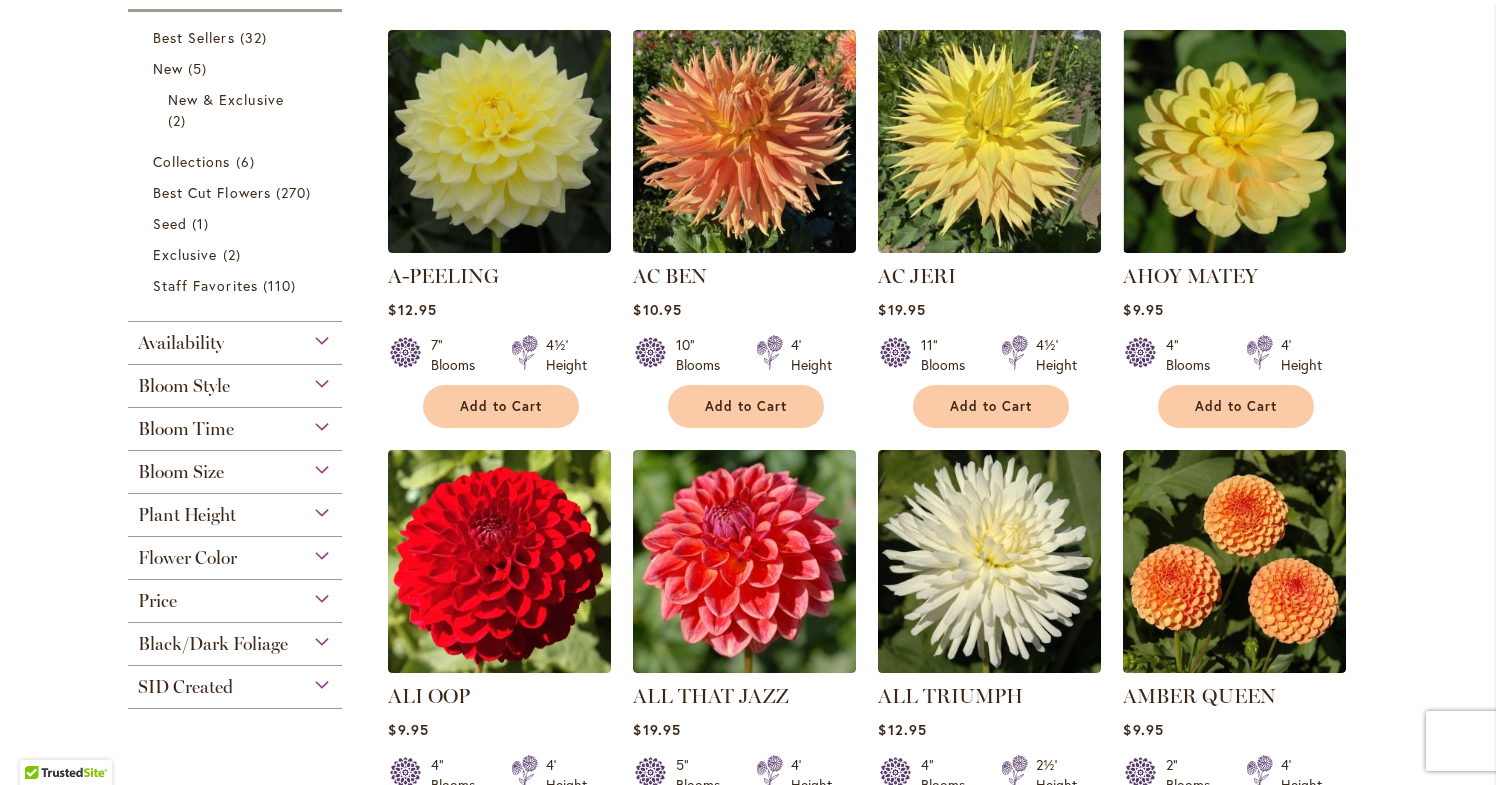 click on "Bloom Size" at bounding box center [235, 467] 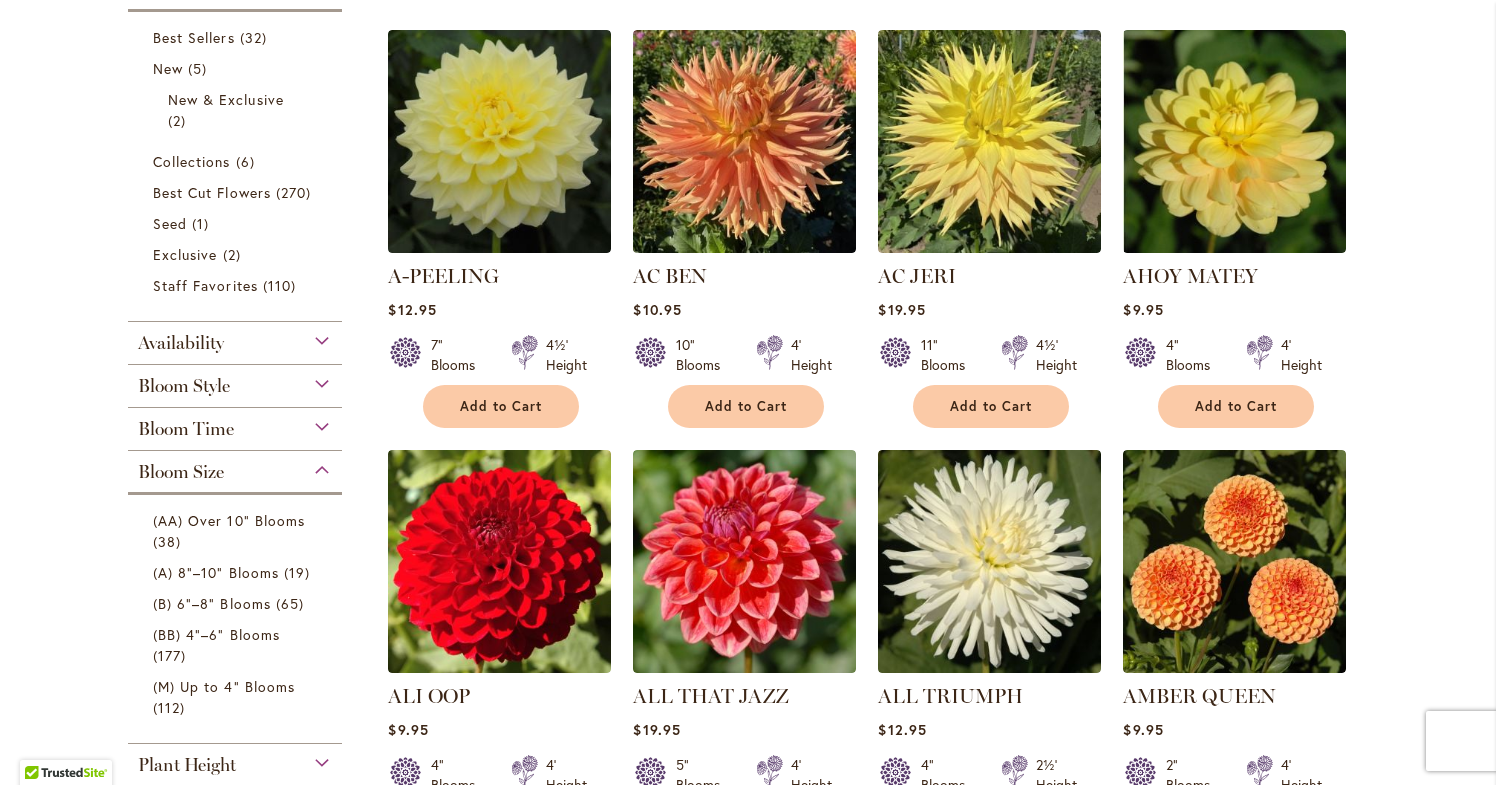 click on "Bloom Size" at bounding box center [235, 467] 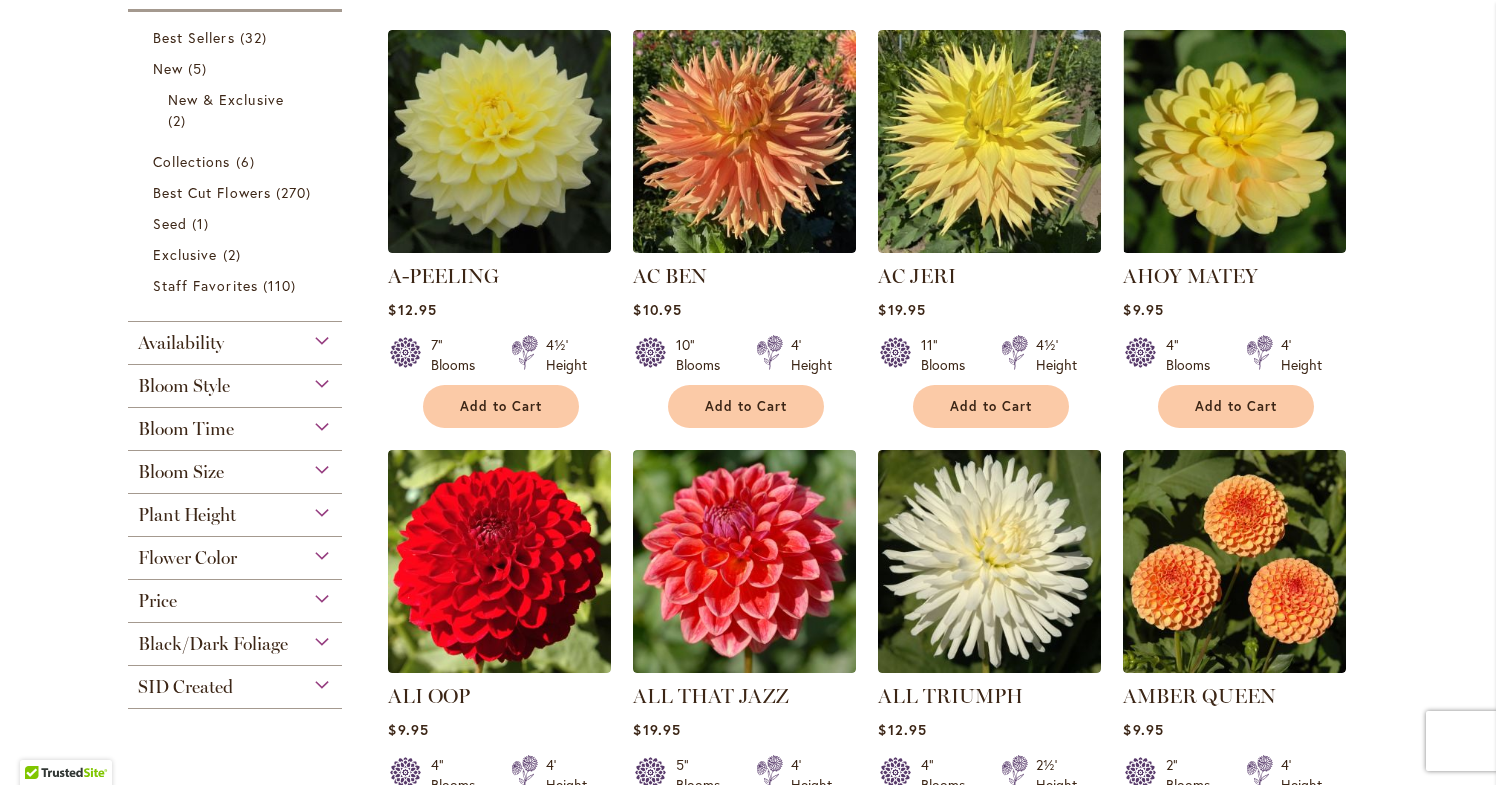 click on "Plant Height" at bounding box center (235, 510) 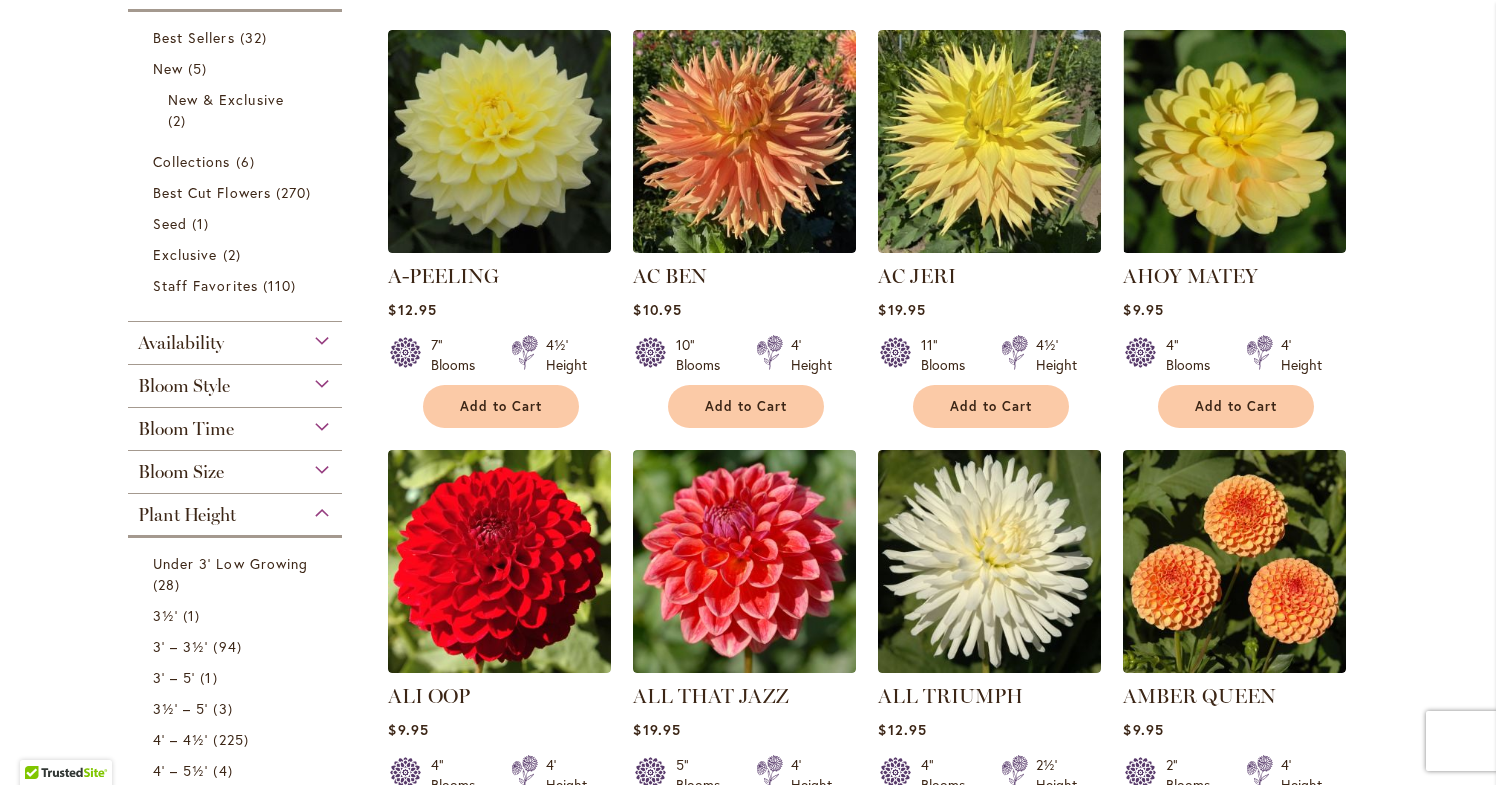 scroll, scrollTop: 960, scrollLeft: 0, axis: vertical 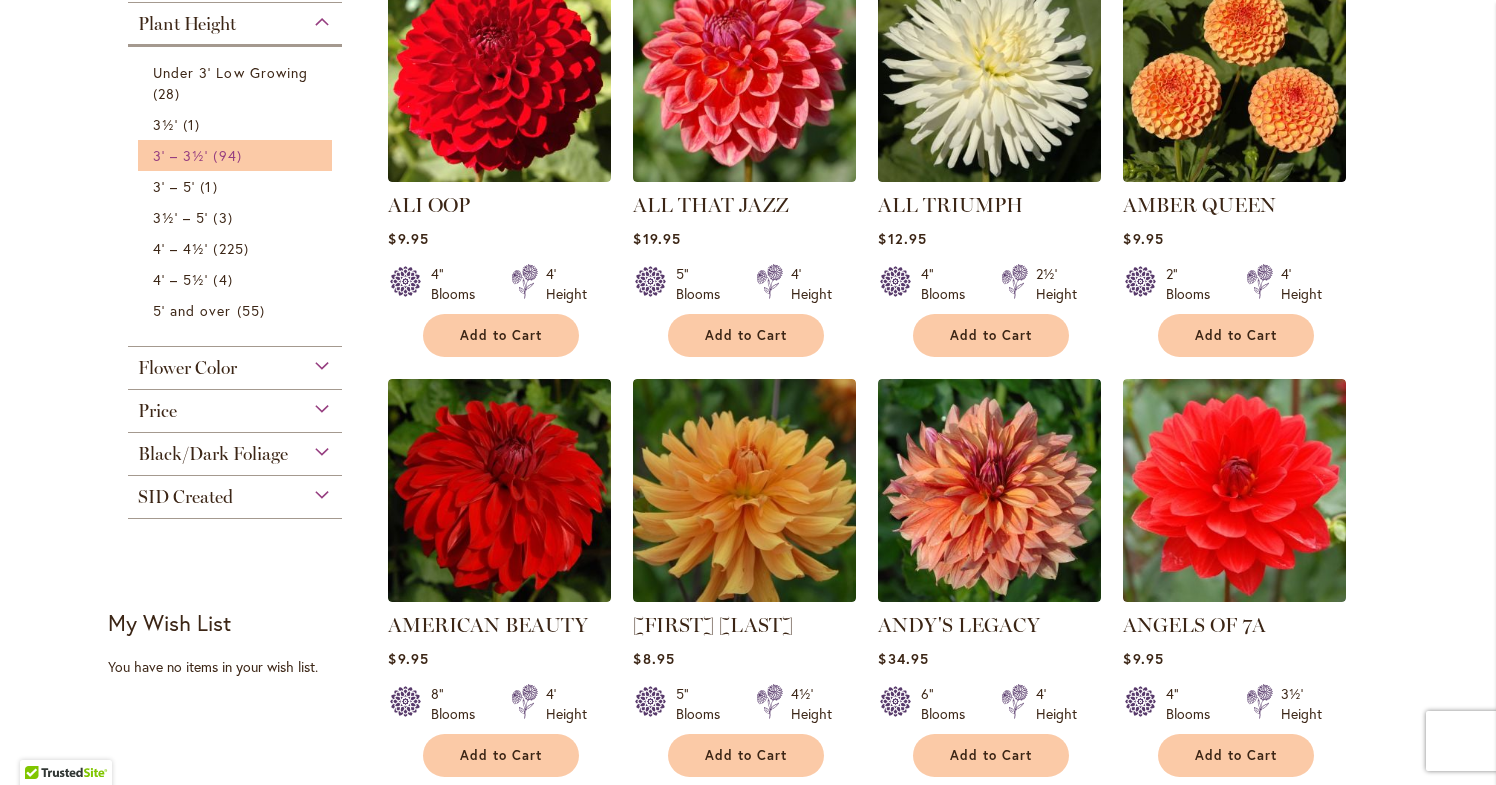 click on "94
items" at bounding box center [229, 155] 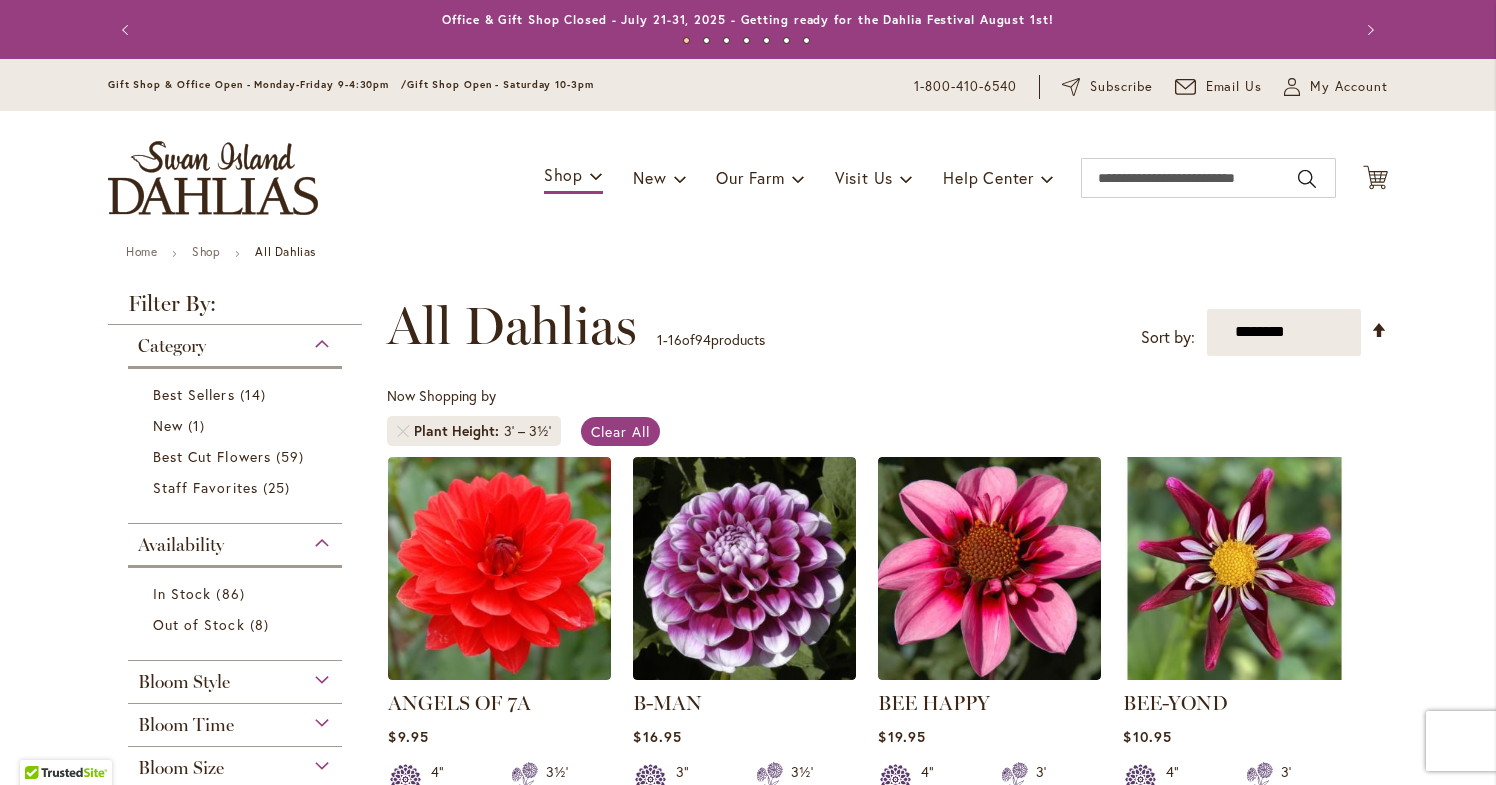 scroll, scrollTop: 0, scrollLeft: 0, axis: both 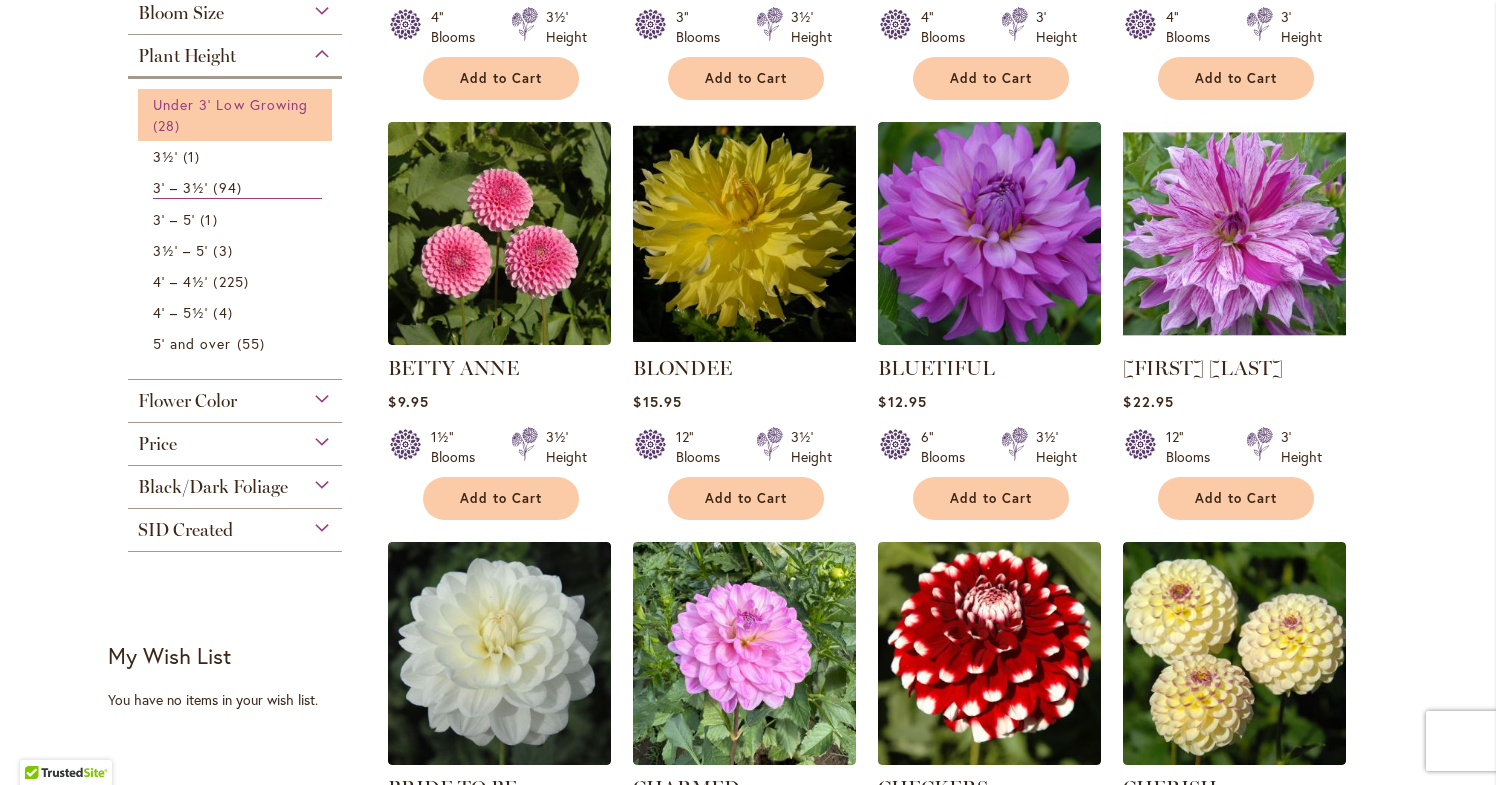 click on "Under 3' Low Growing" at bounding box center [230, 104] 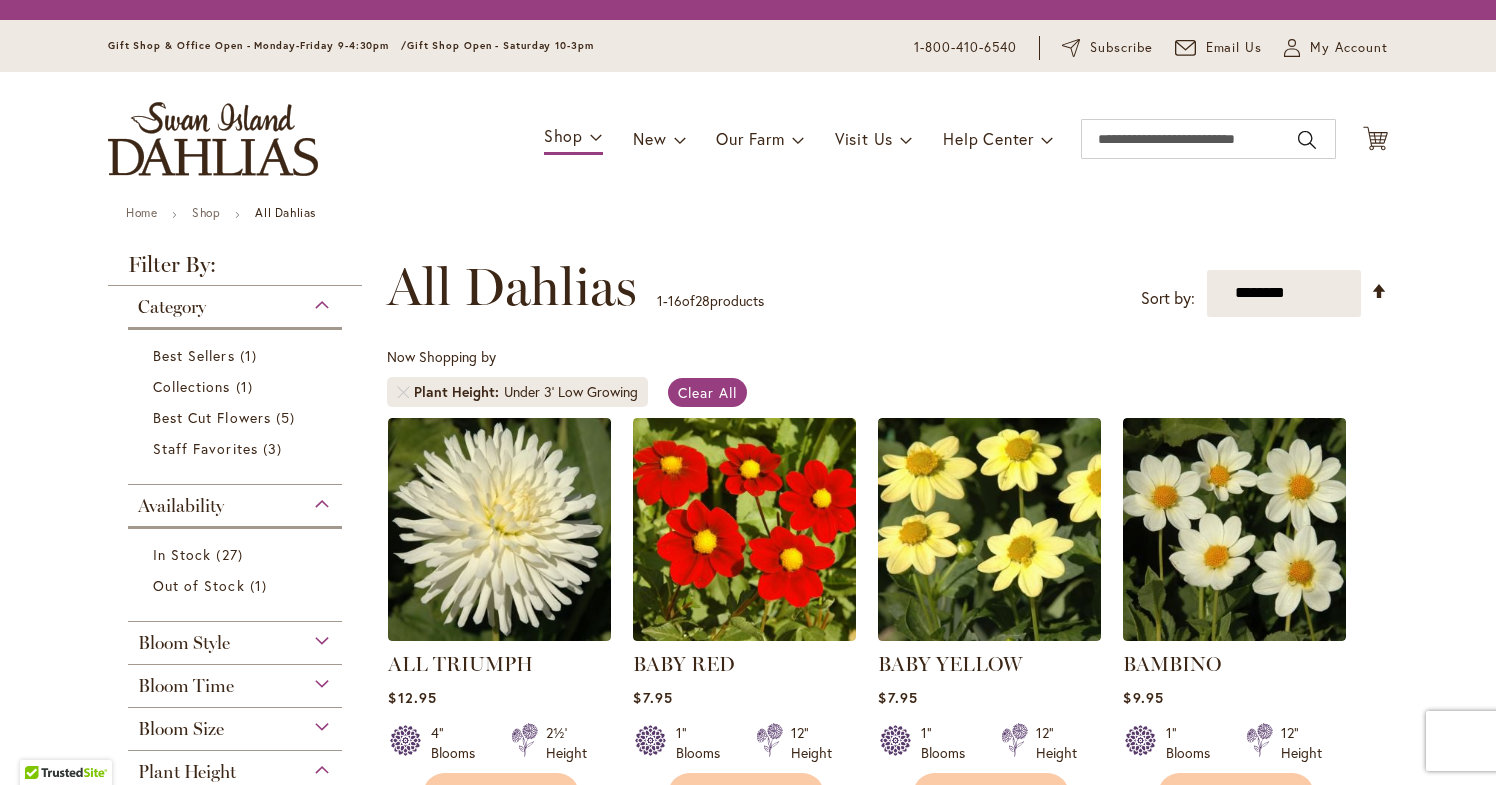 scroll, scrollTop: 0, scrollLeft: 0, axis: both 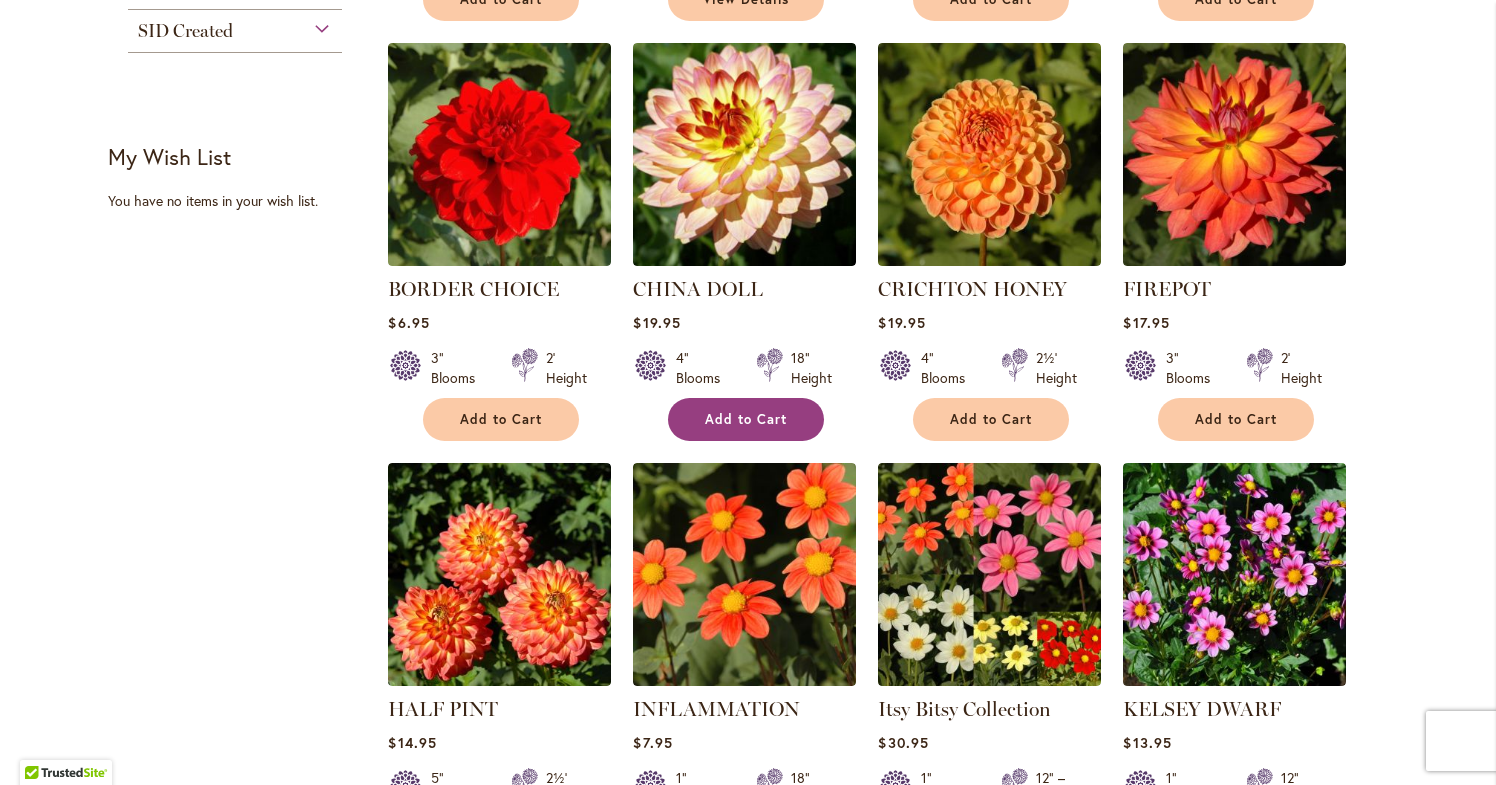 click on "Add to Cart" at bounding box center [746, 419] 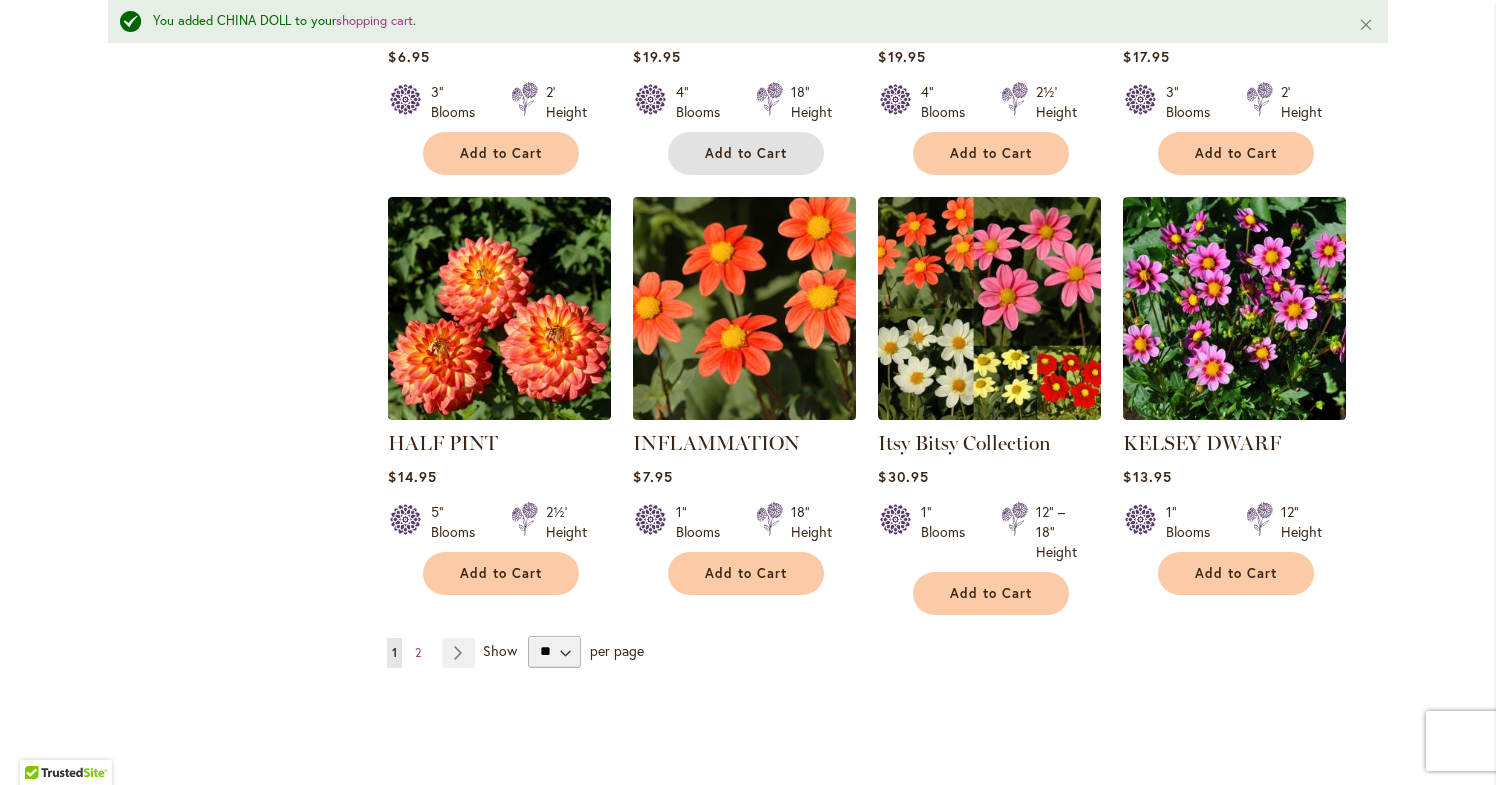 scroll, scrollTop: 1586, scrollLeft: 0, axis: vertical 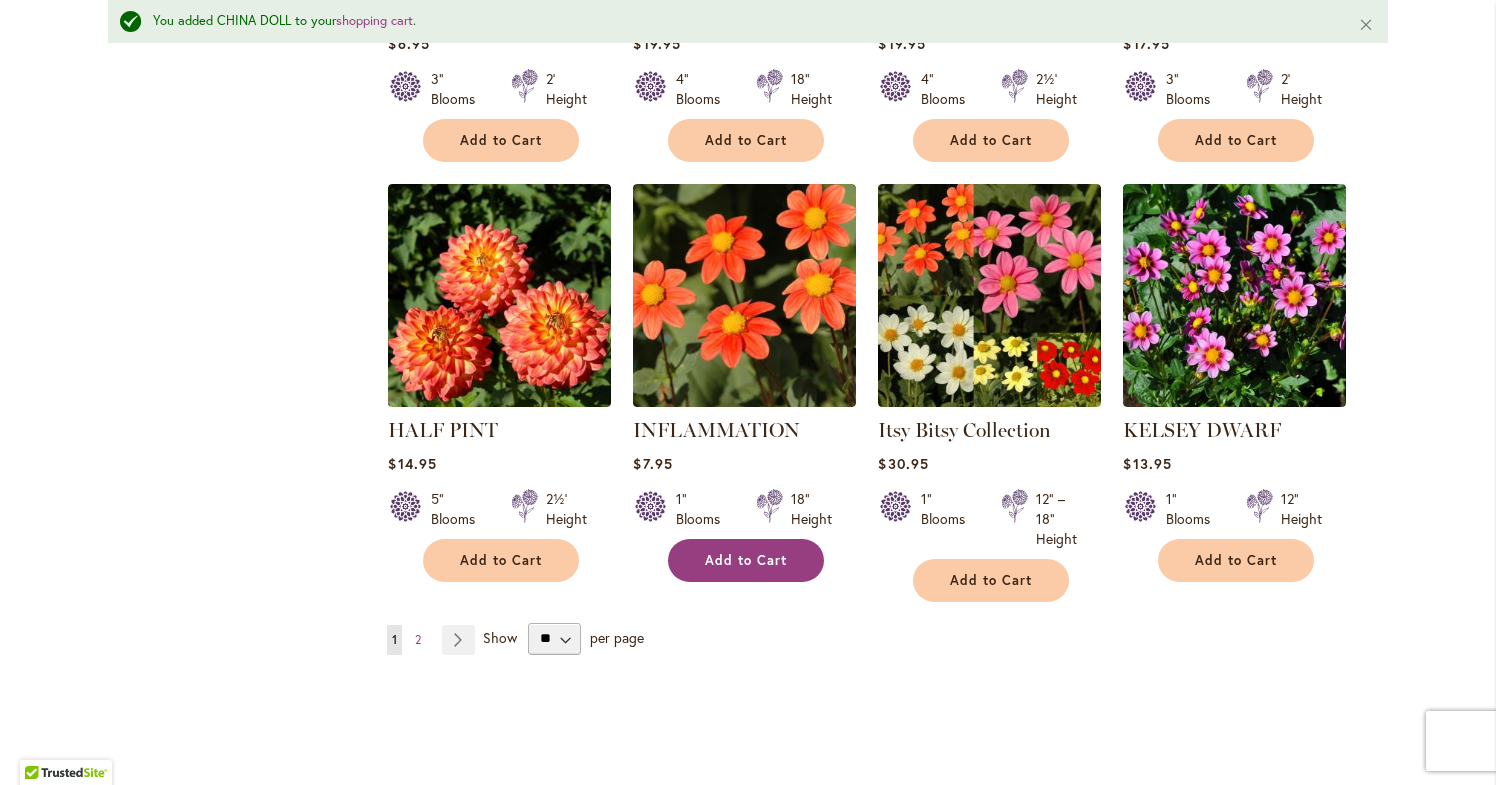 click on "Add to Cart" at bounding box center [746, 560] 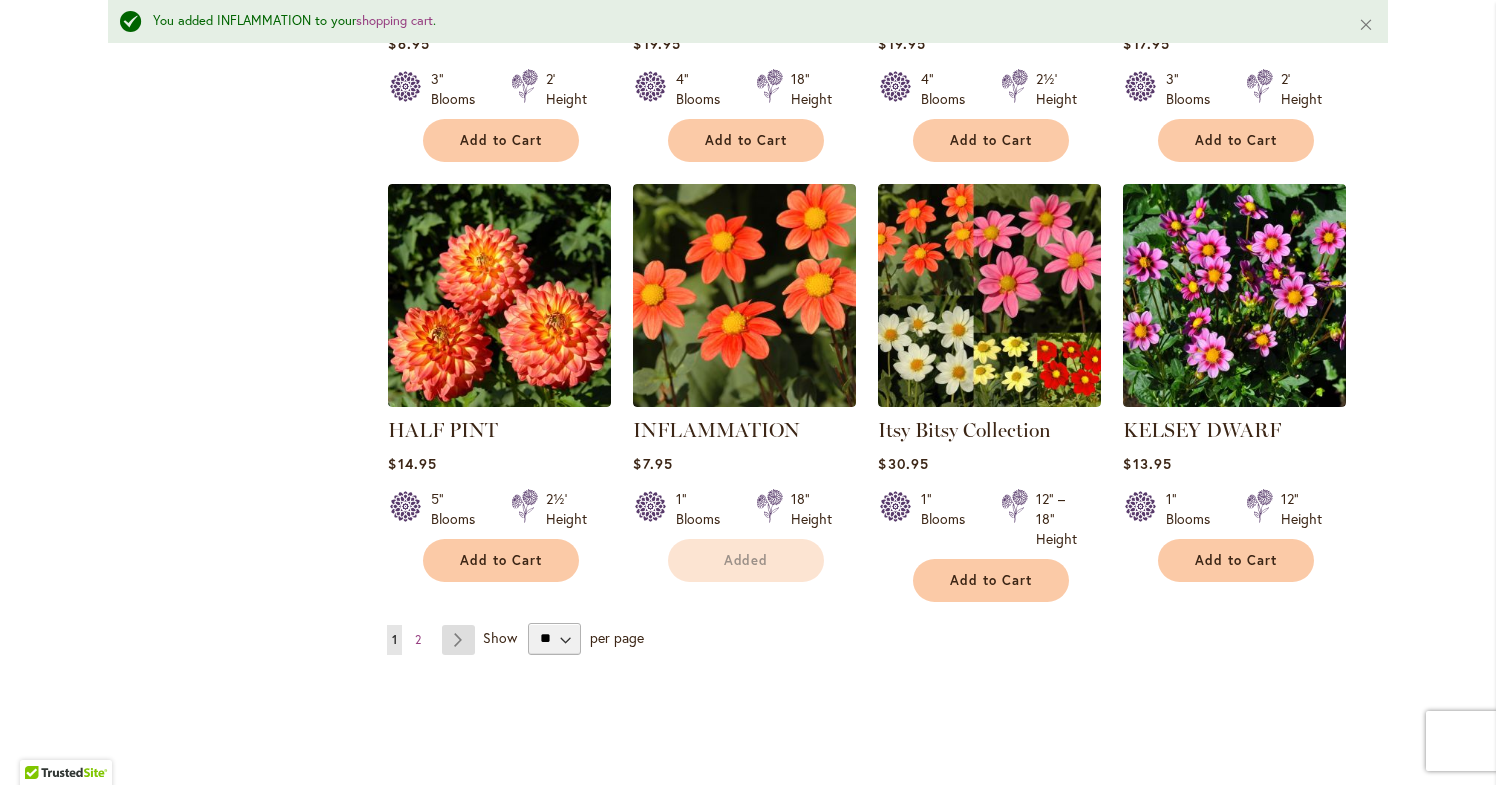 click on "Page
Next" at bounding box center (458, 640) 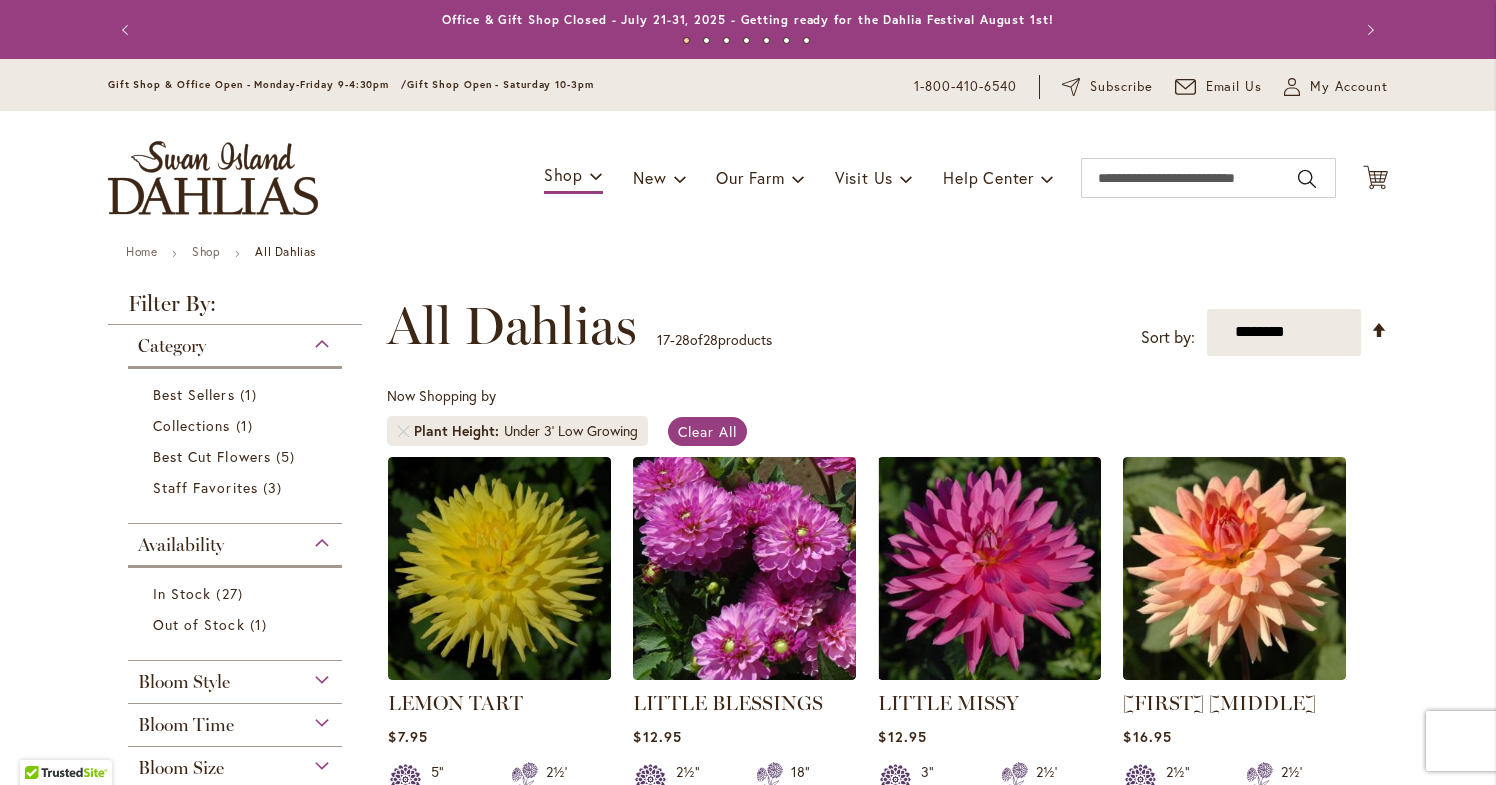 scroll, scrollTop: 0, scrollLeft: 0, axis: both 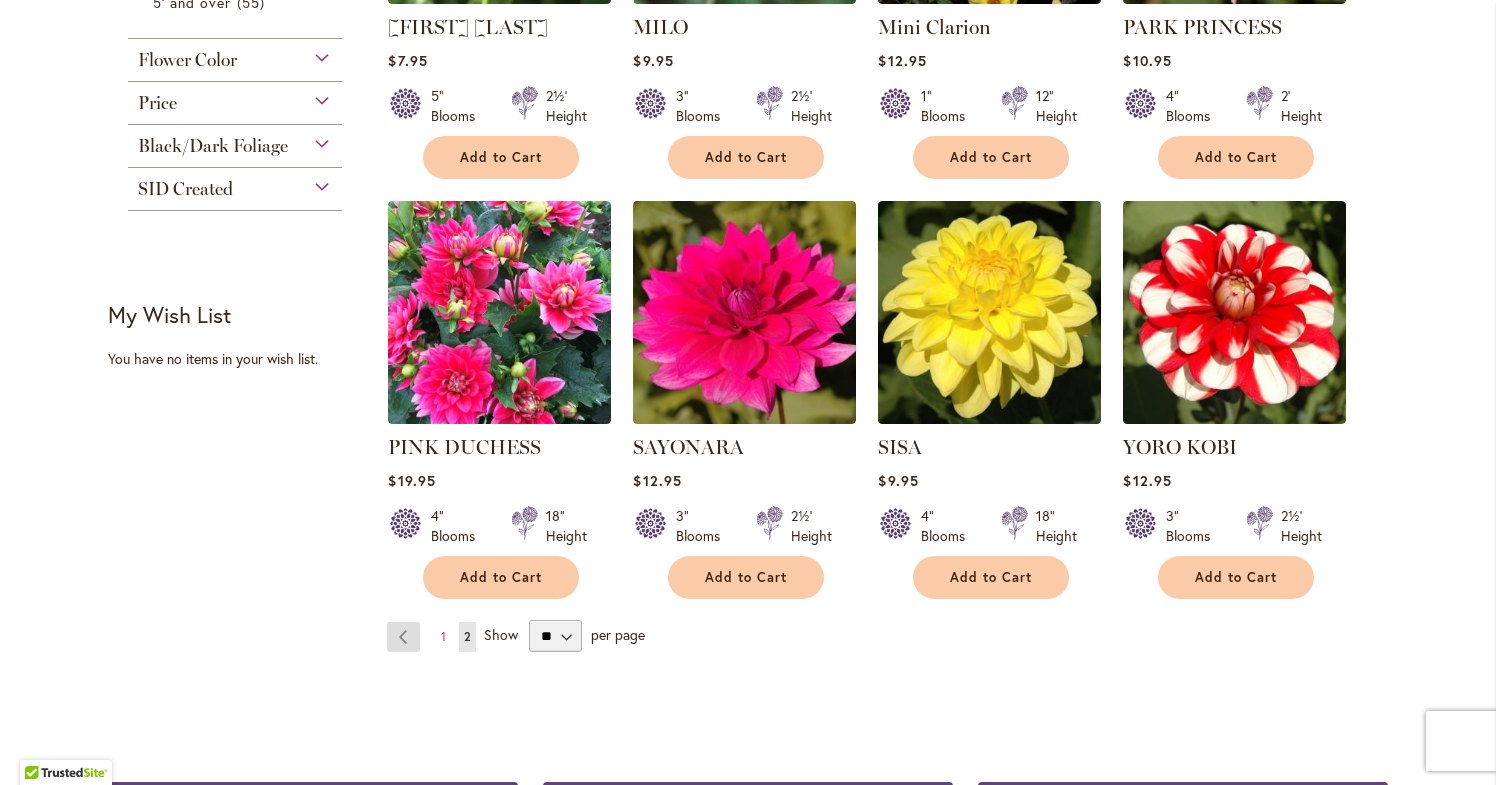 click on "Page
Previous" at bounding box center (403, 637) 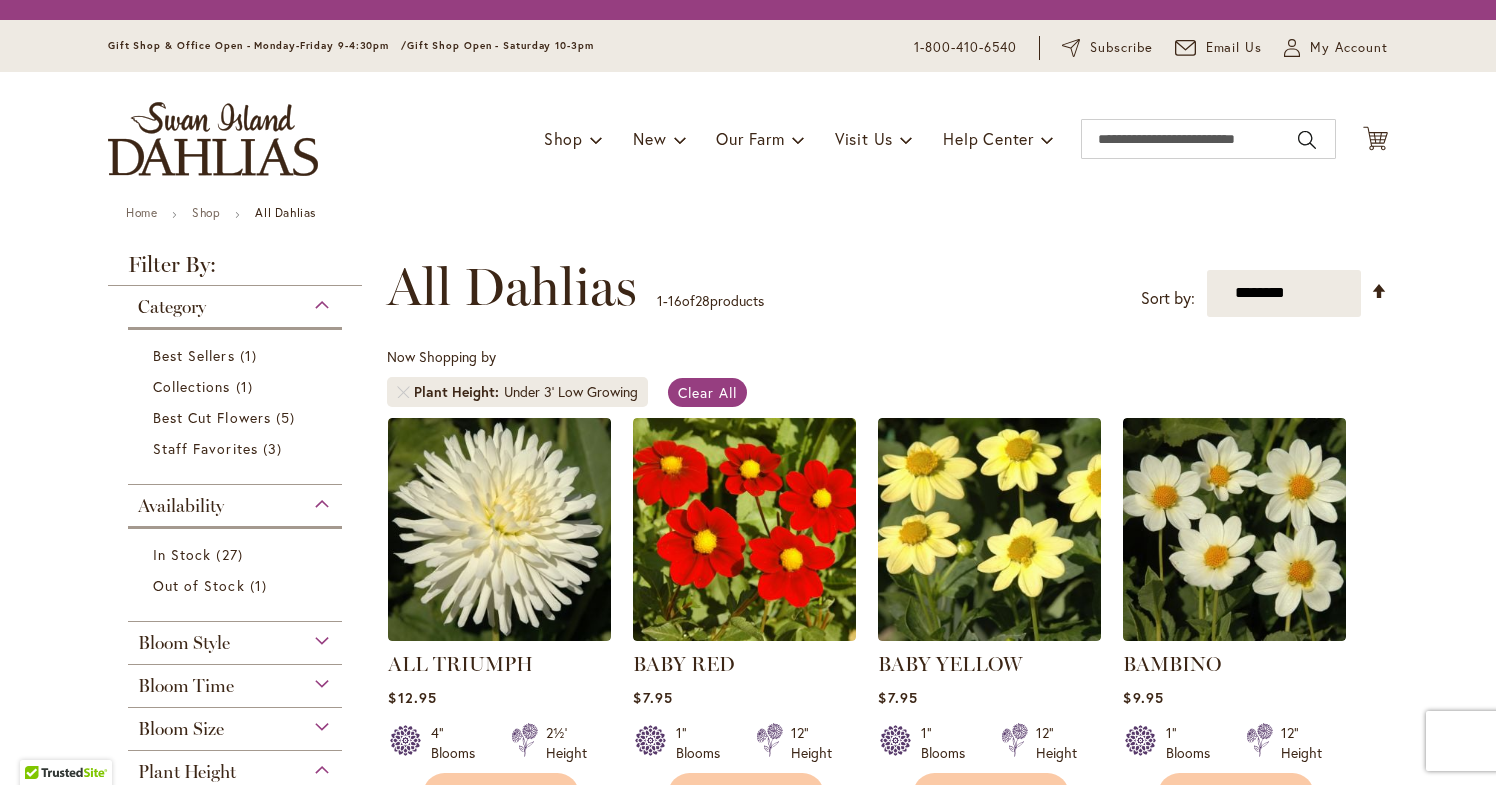 scroll, scrollTop: 0, scrollLeft: 0, axis: both 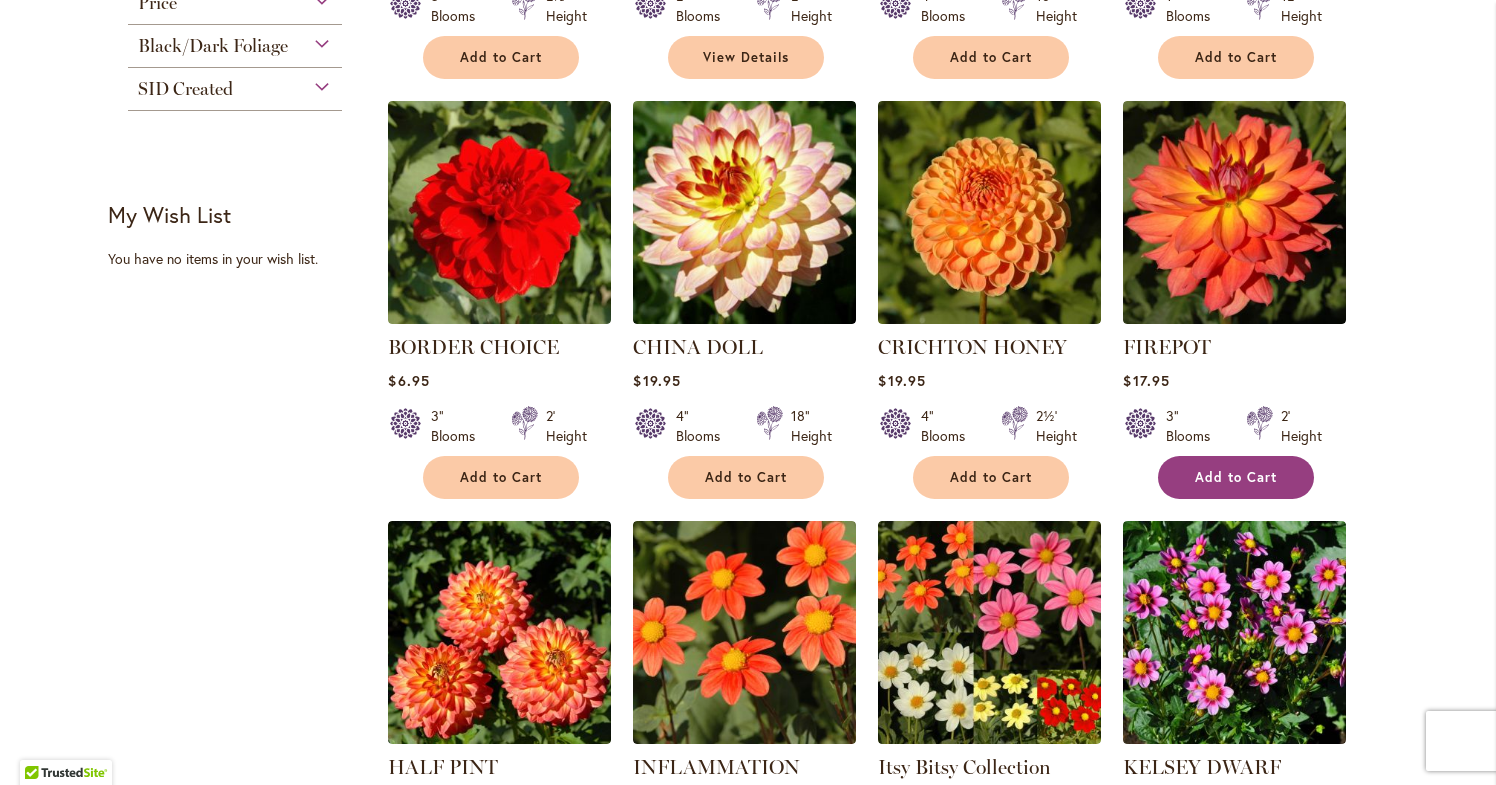 click on "Add to Cart" at bounding box center [1236, 477] 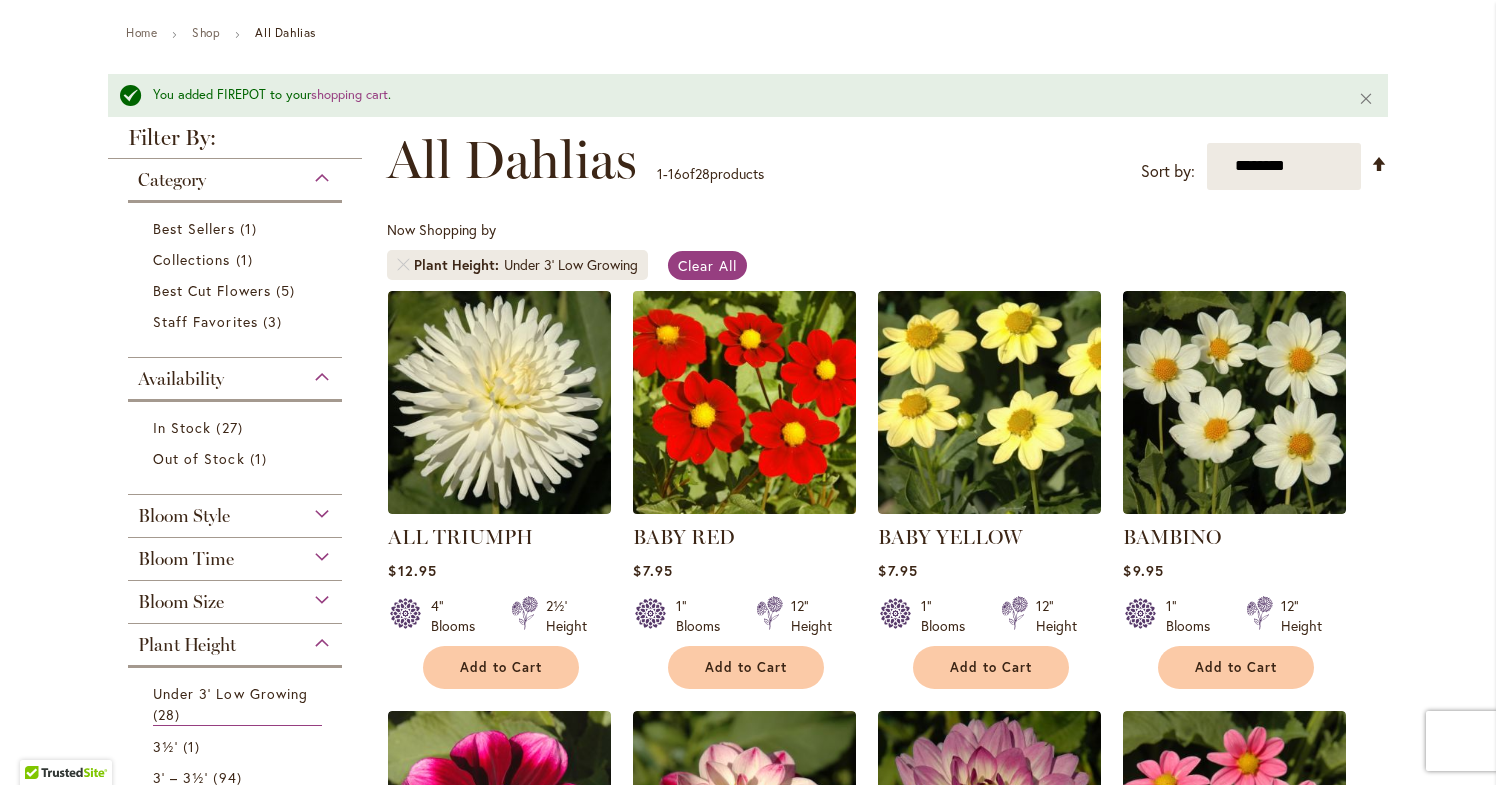 scroll, scrollTop: 0, scrollLeft: 0, axis: both 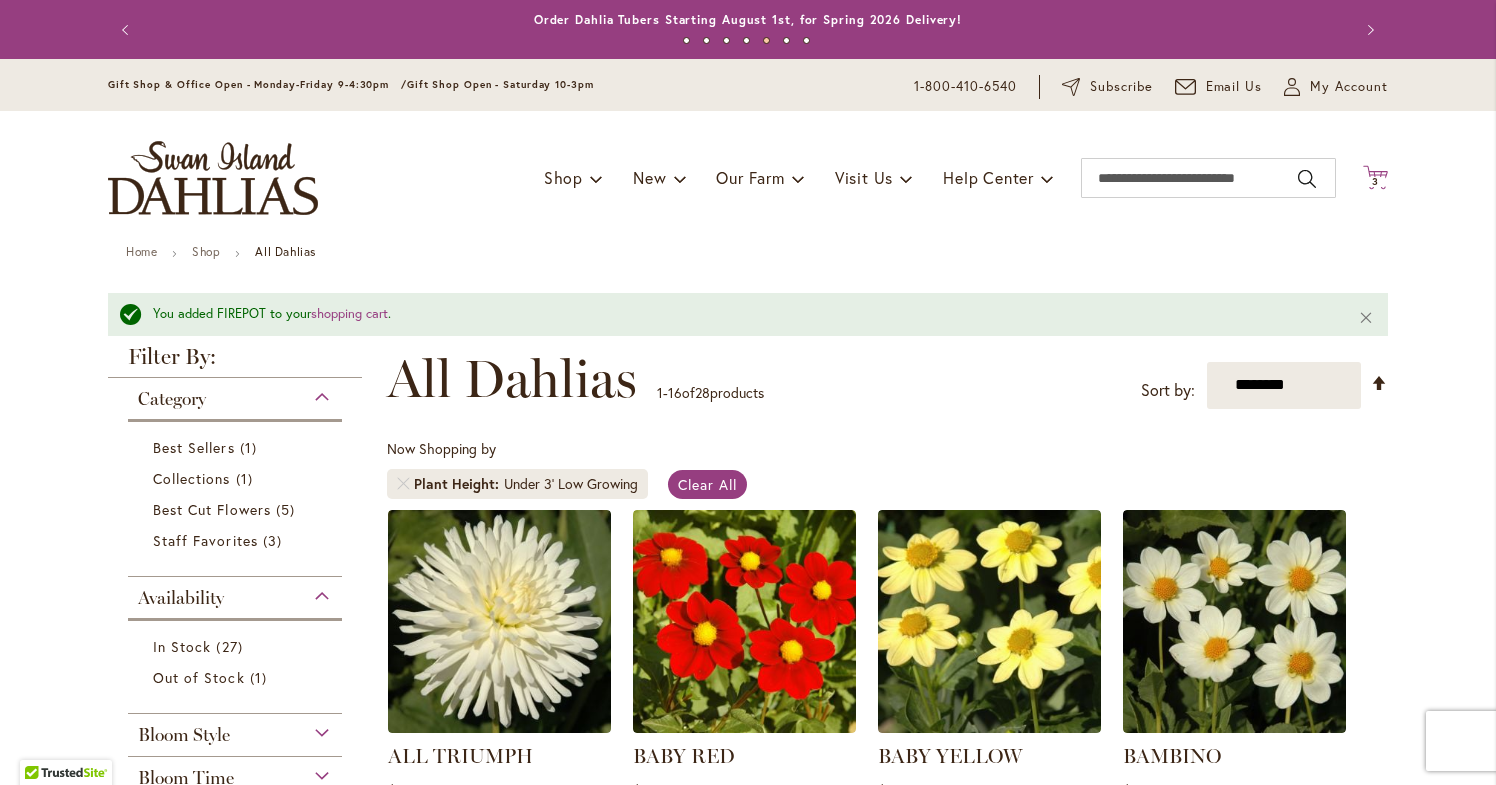 click on "3
3
items" at bounding box center [1376, 182] 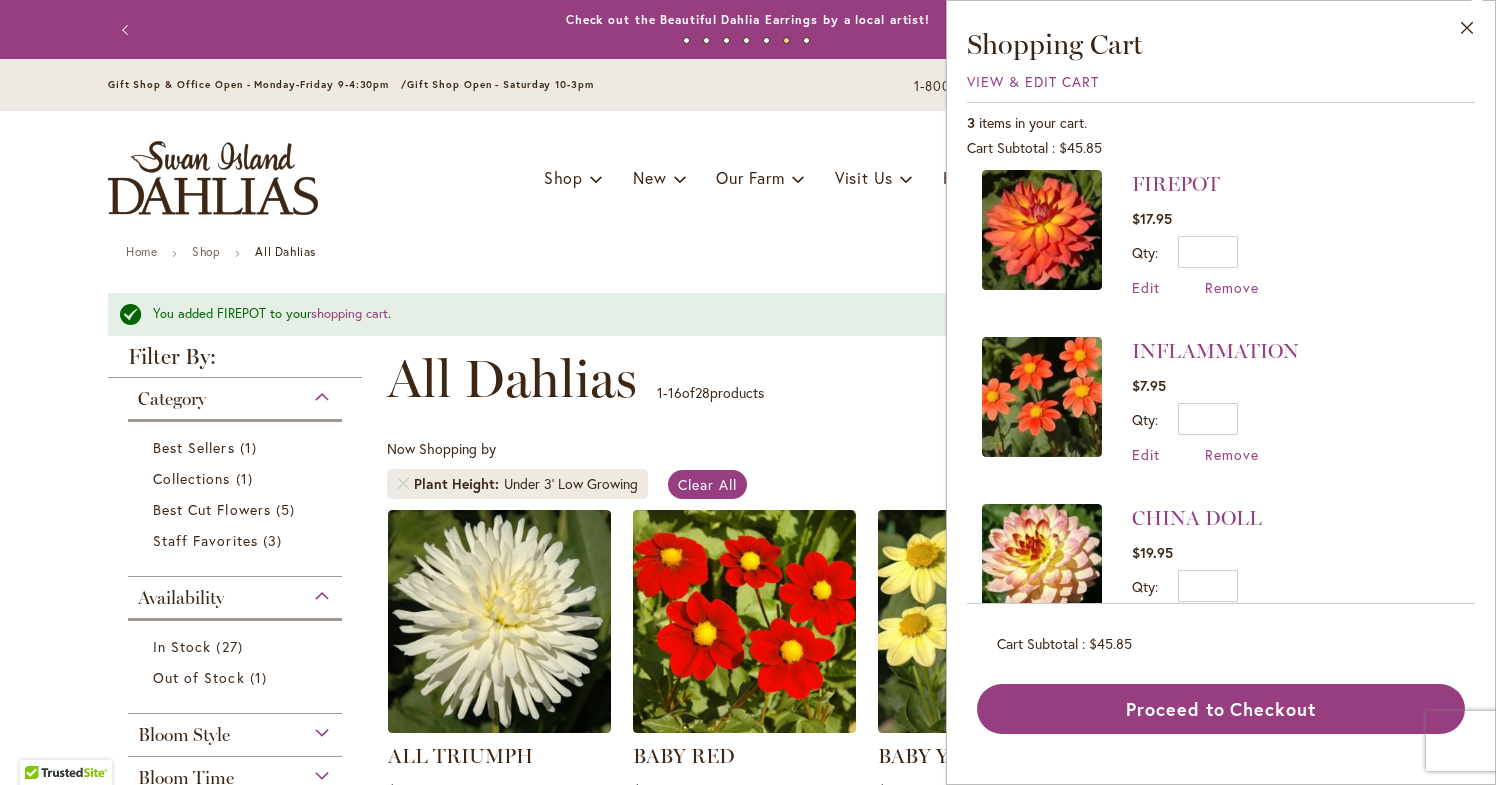 scroll, scrollTop: 25, scrollLeft: 0, axis: vertical 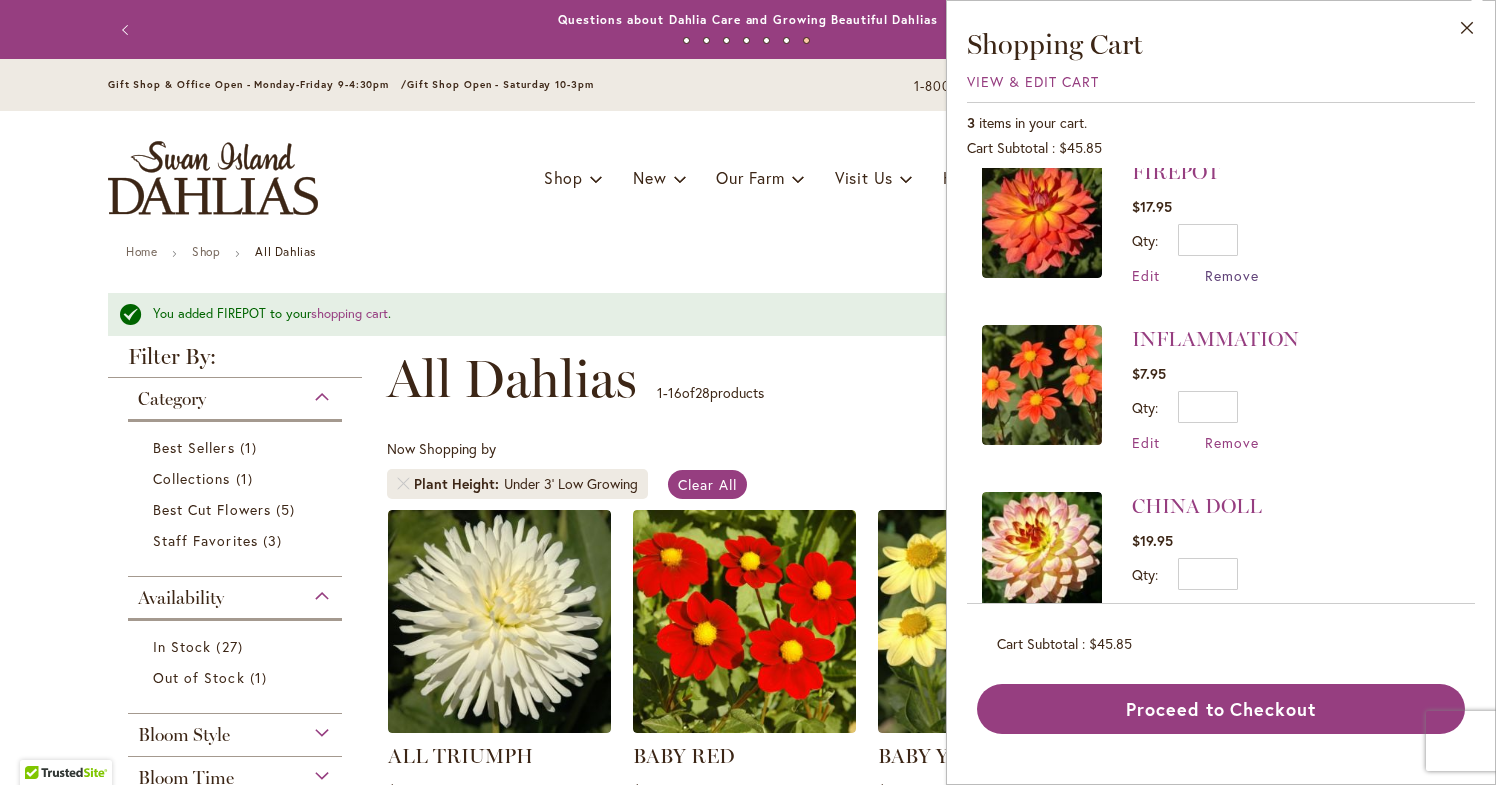click on "Remove" at bounding box center (1232, 275) 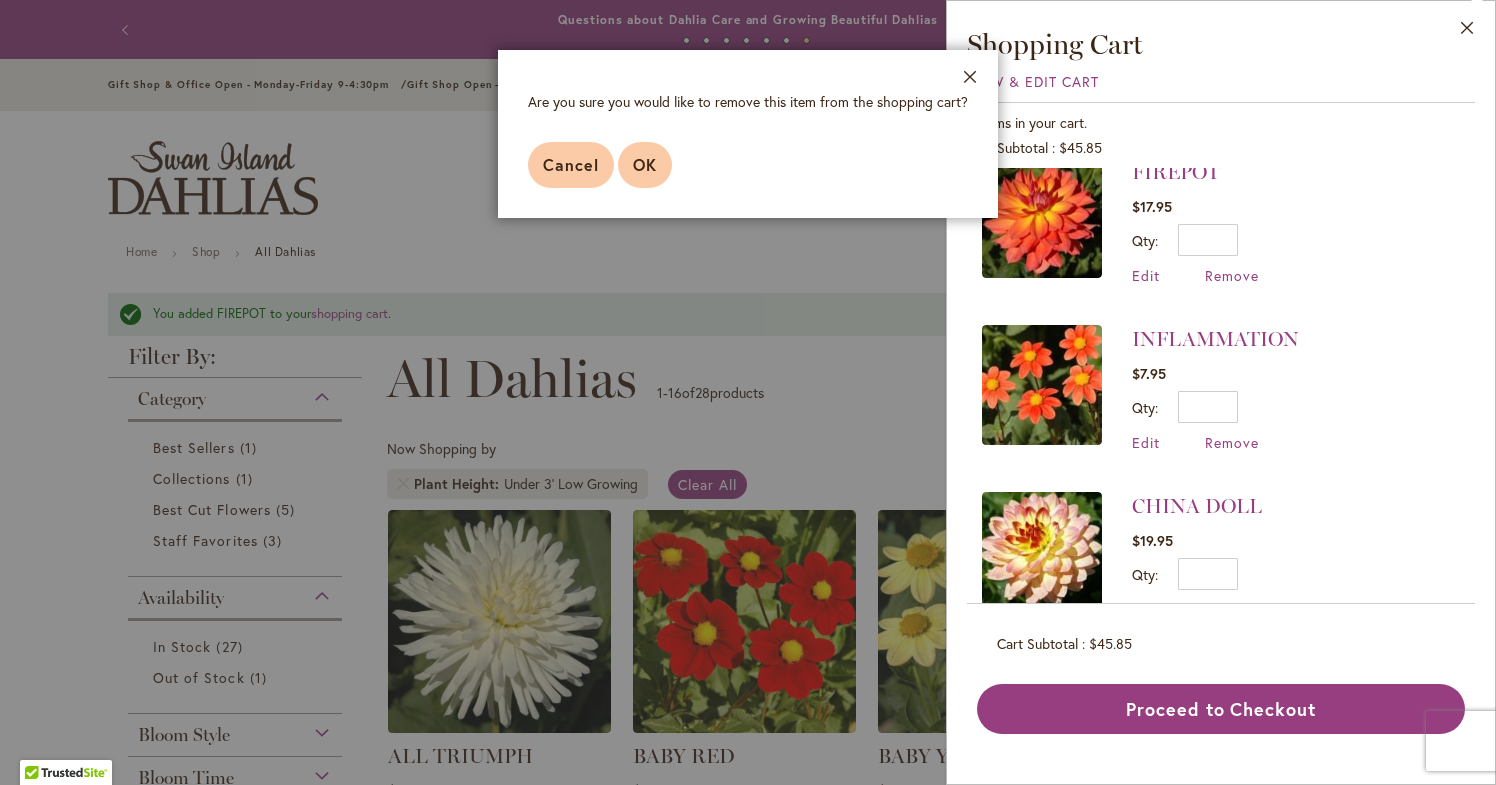 click on "OK" at bounding box center [645, 165] 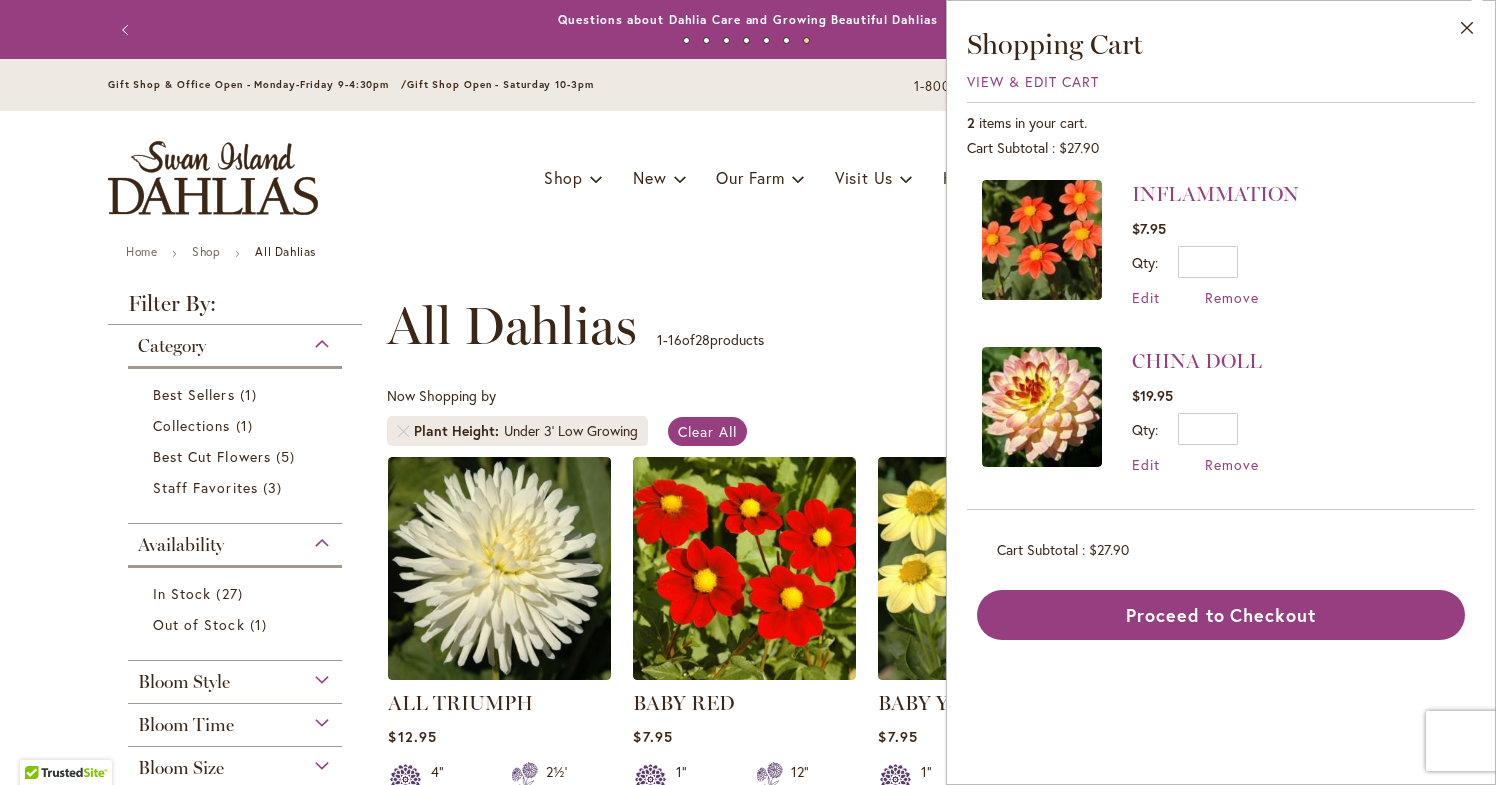 scroll, scrollTop: 0, scrollLeft: 0, axis: both 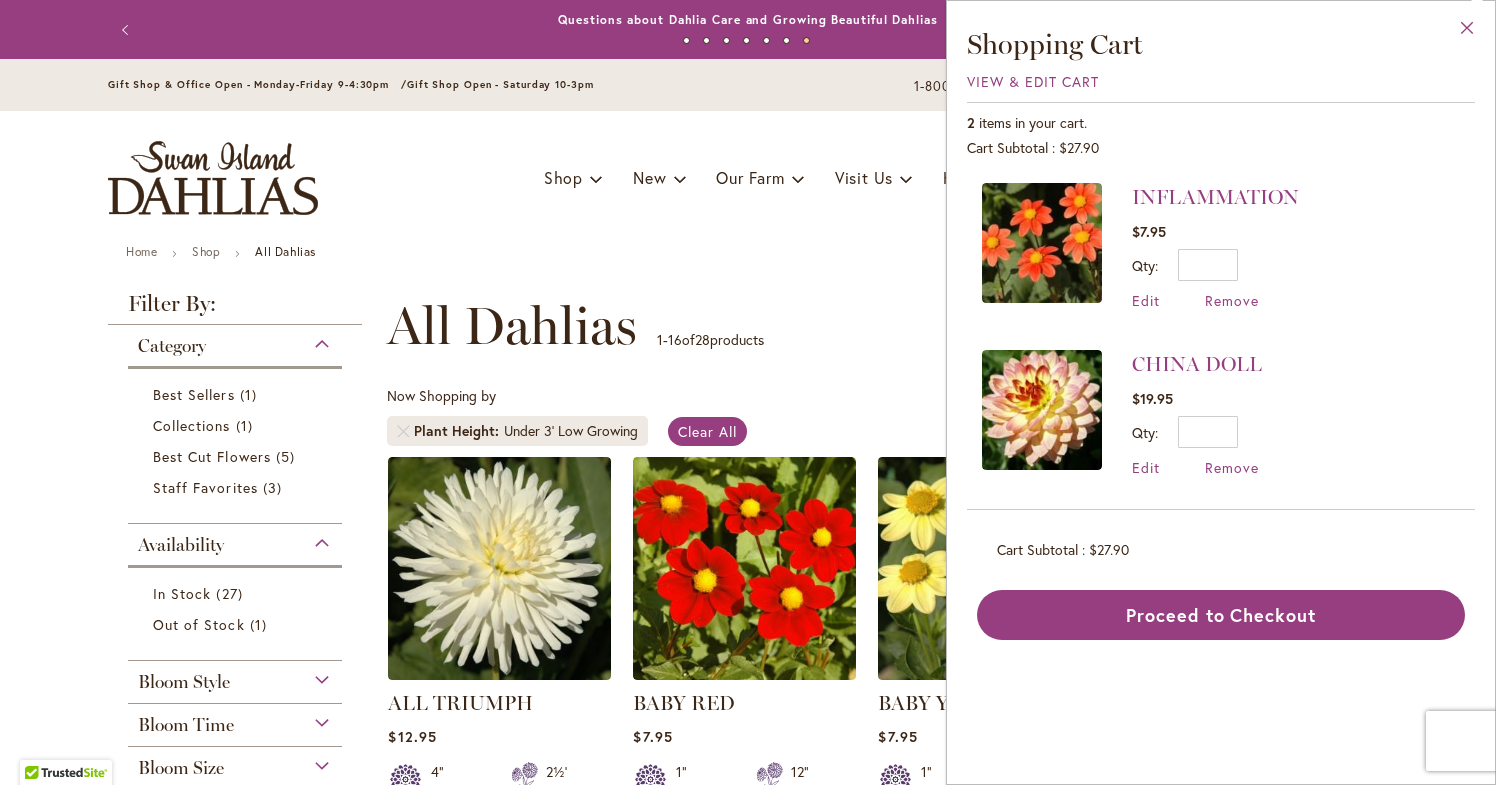 click on "Close" at bounding box center [1467, 32] 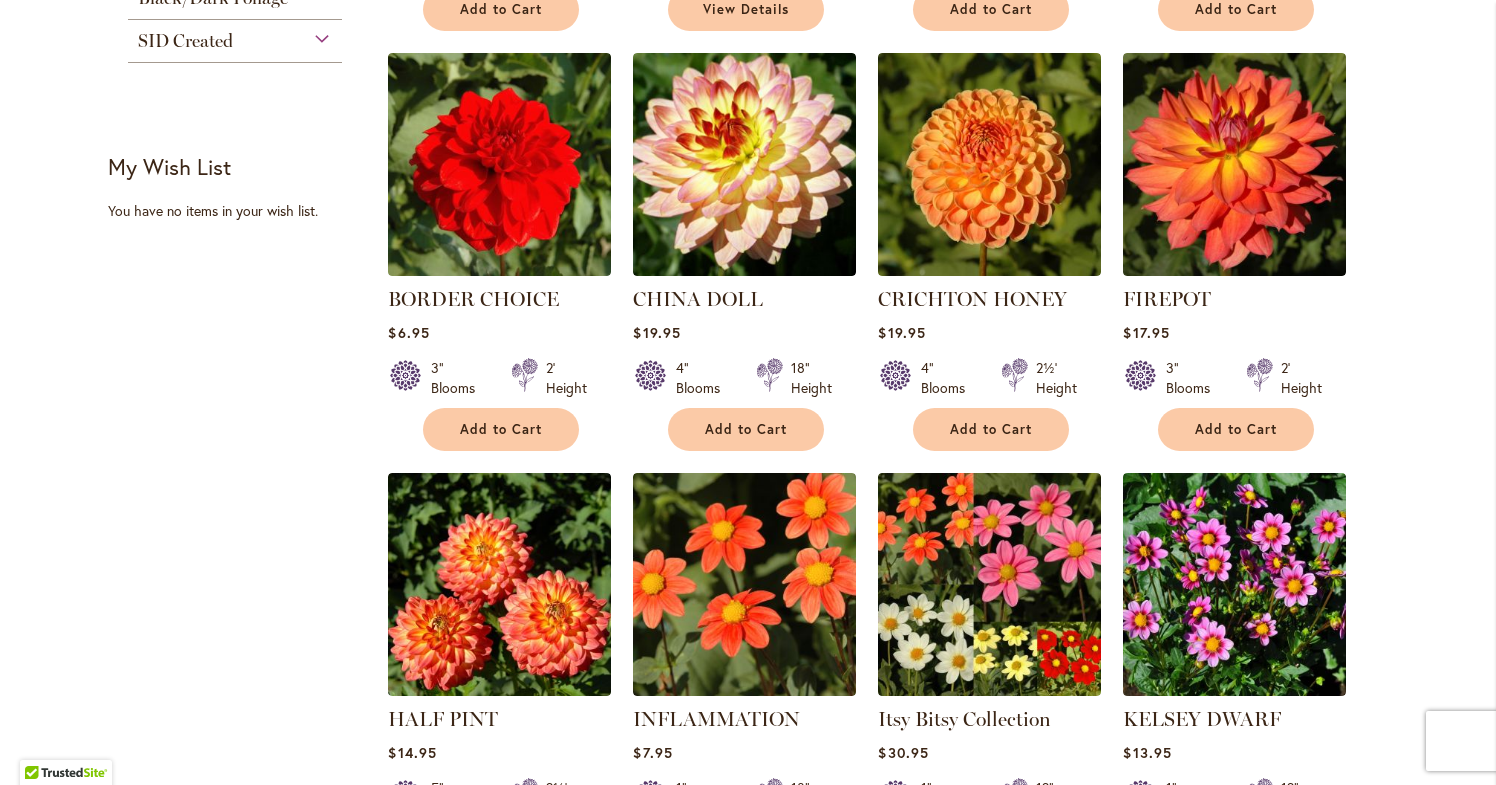 scroll, scrollTop: 1232, scrollLeft: 0, axis: vertical 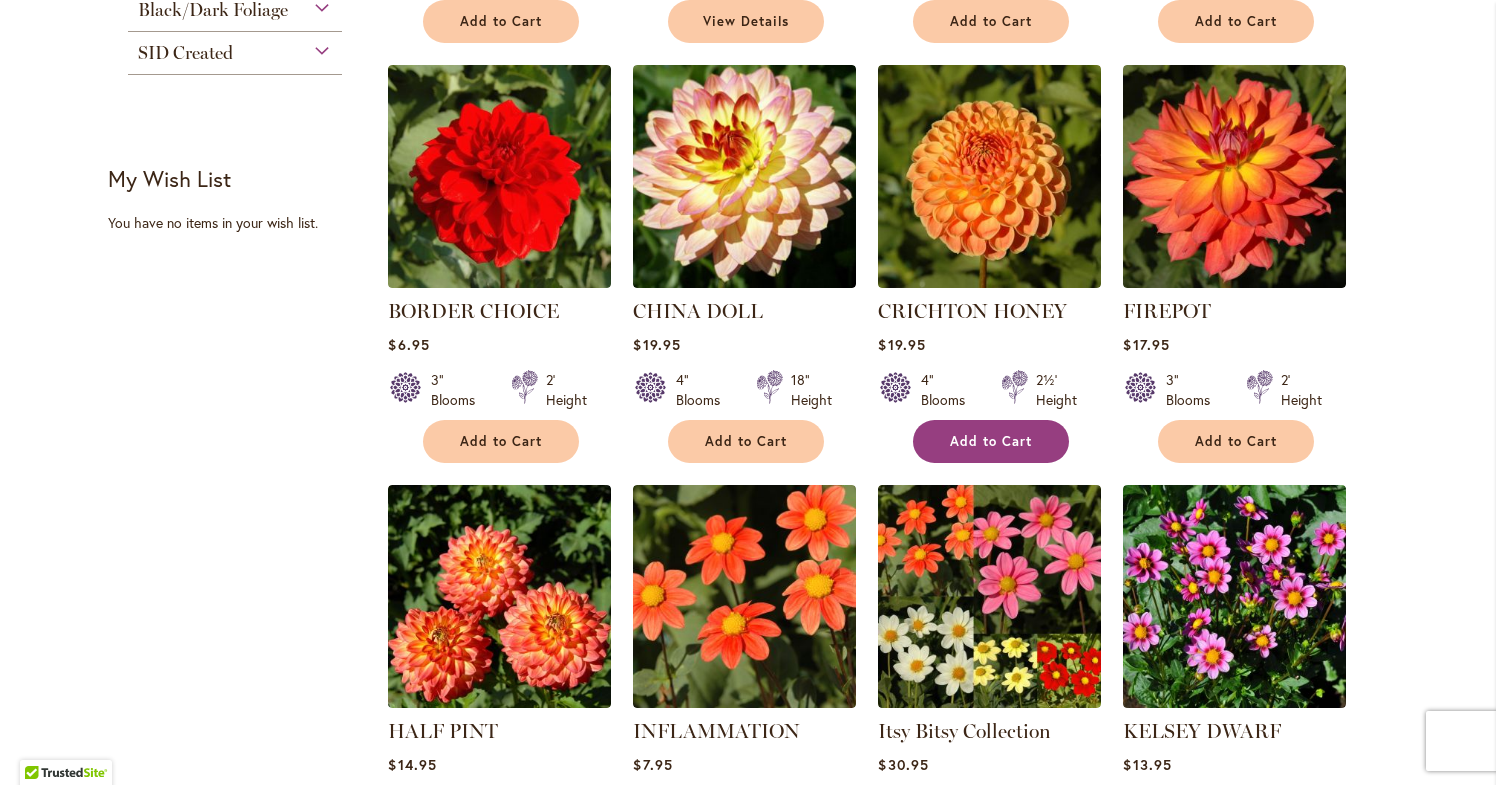 click on "Add to Cart" at bounding box center (991, 441) 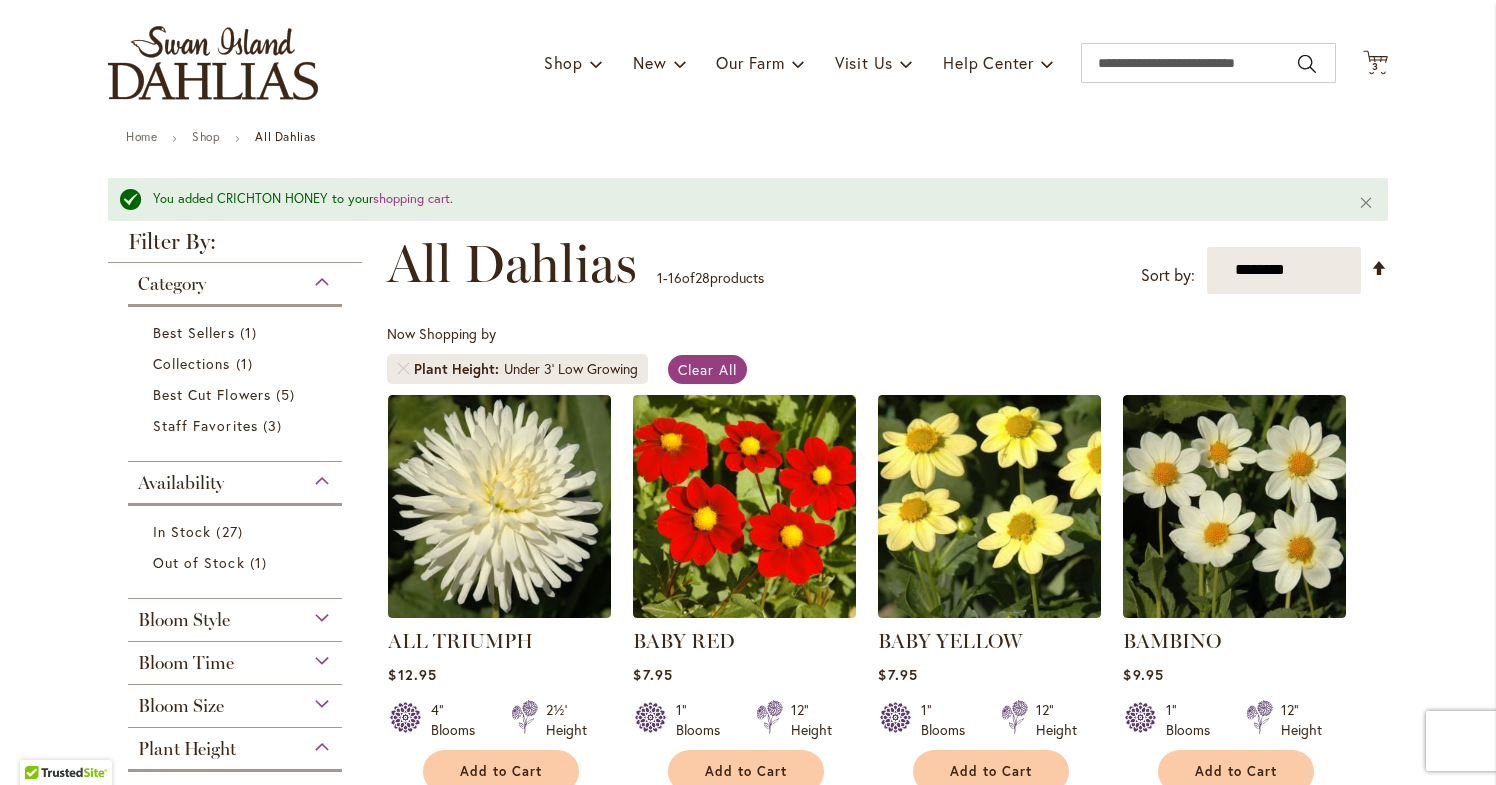 scroll, scrollTop: 0, scrollLeft: 0, axis: both 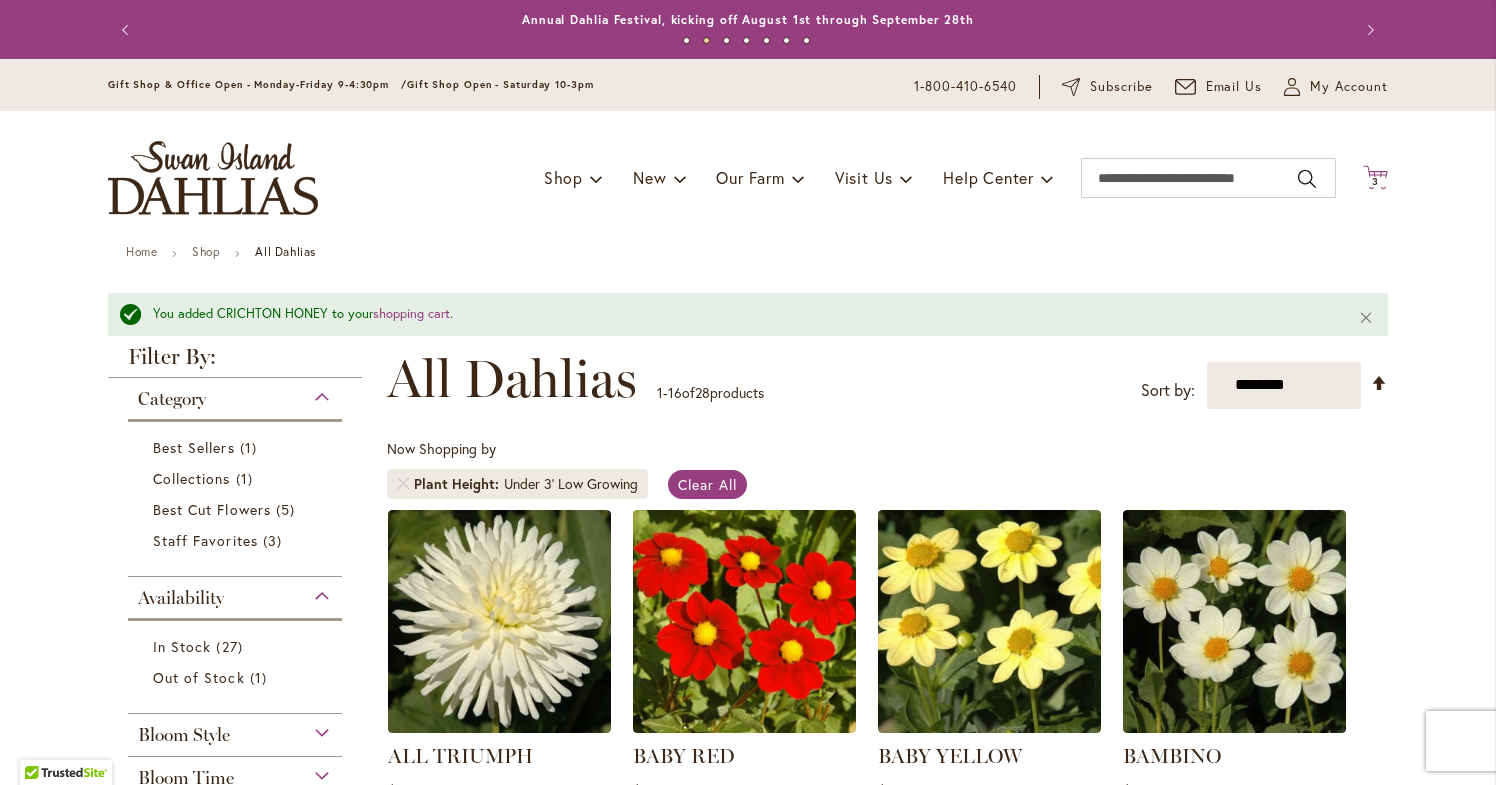 click on "Cart
.cls-1 {
fill: #231f20;
}" 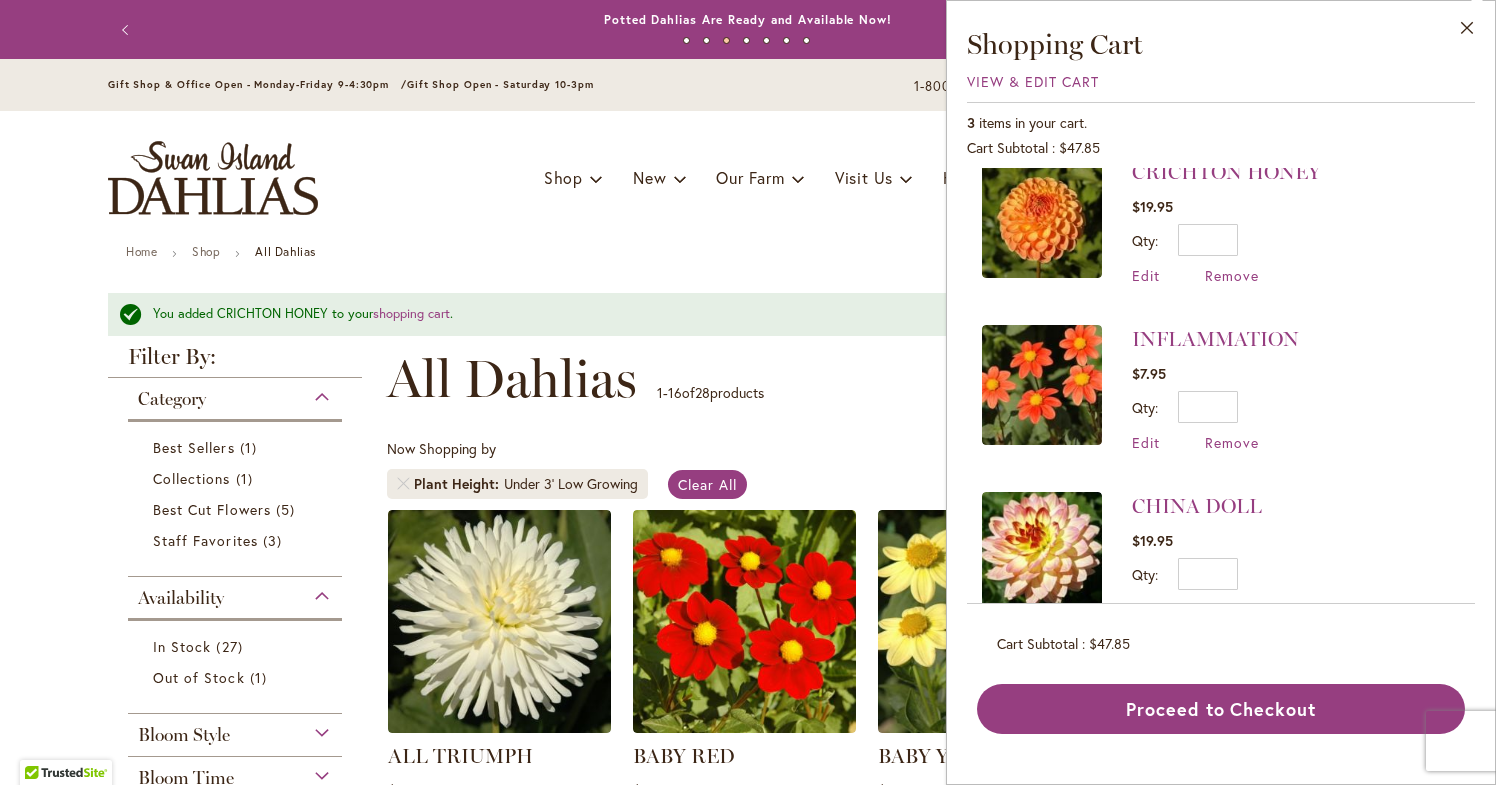 scroll, scrollTop: 71, scrollLeft: 0, axis: vertical 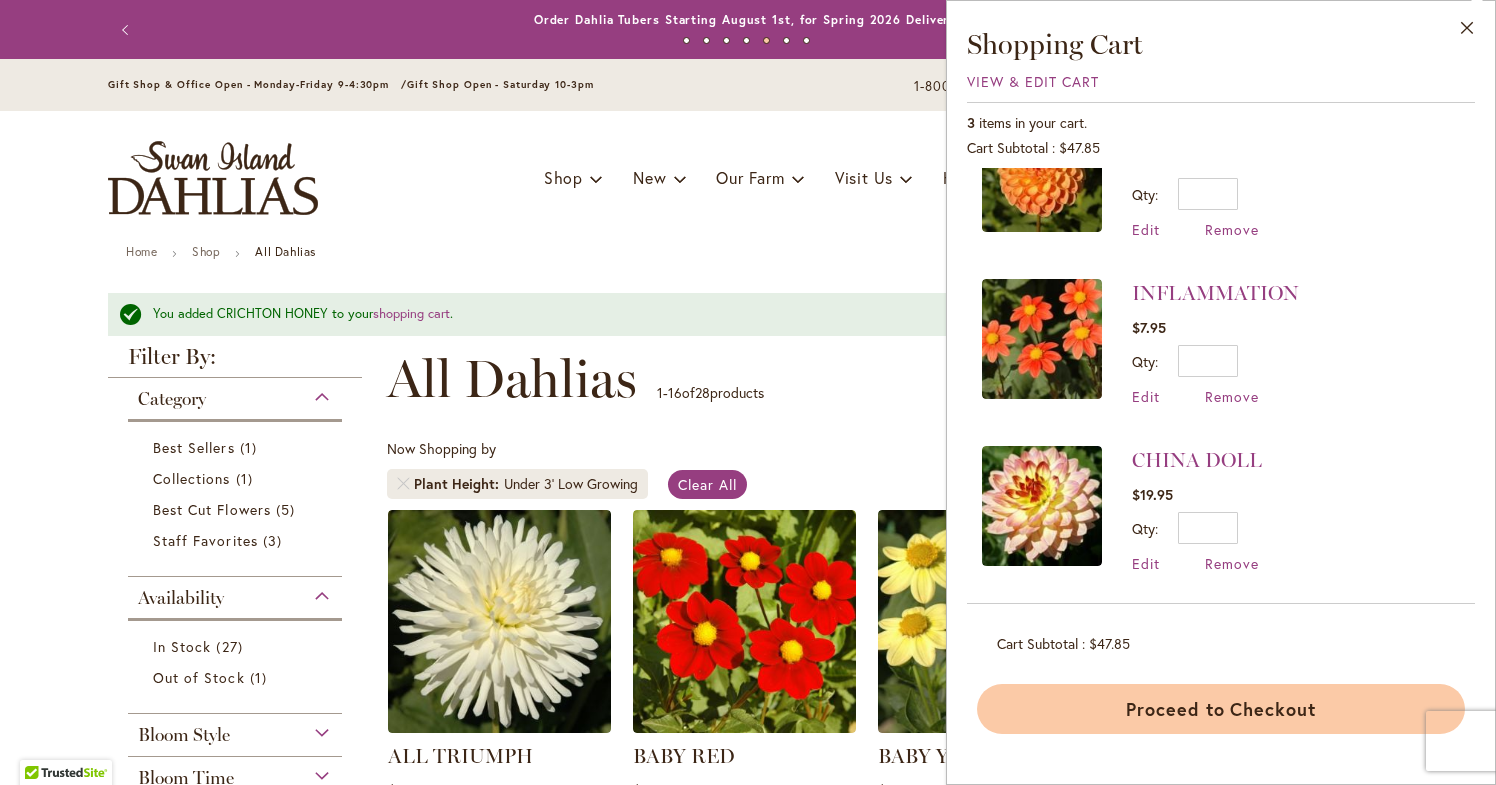 click on "Proceed to Checkout" at bounding box center (1221, 709) 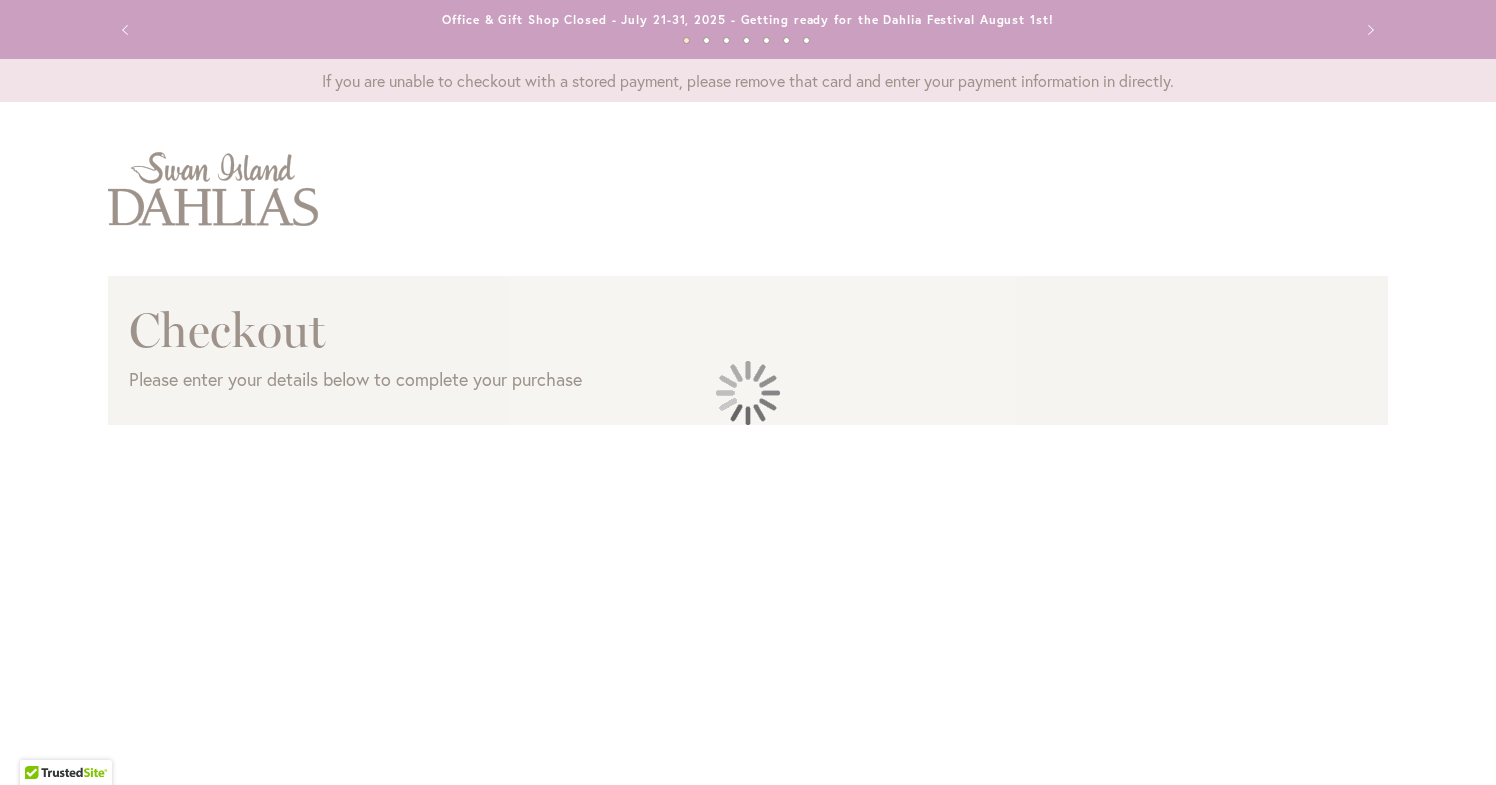 scroll, scrollTop: 0, scrollLeft: 0, axis: both 